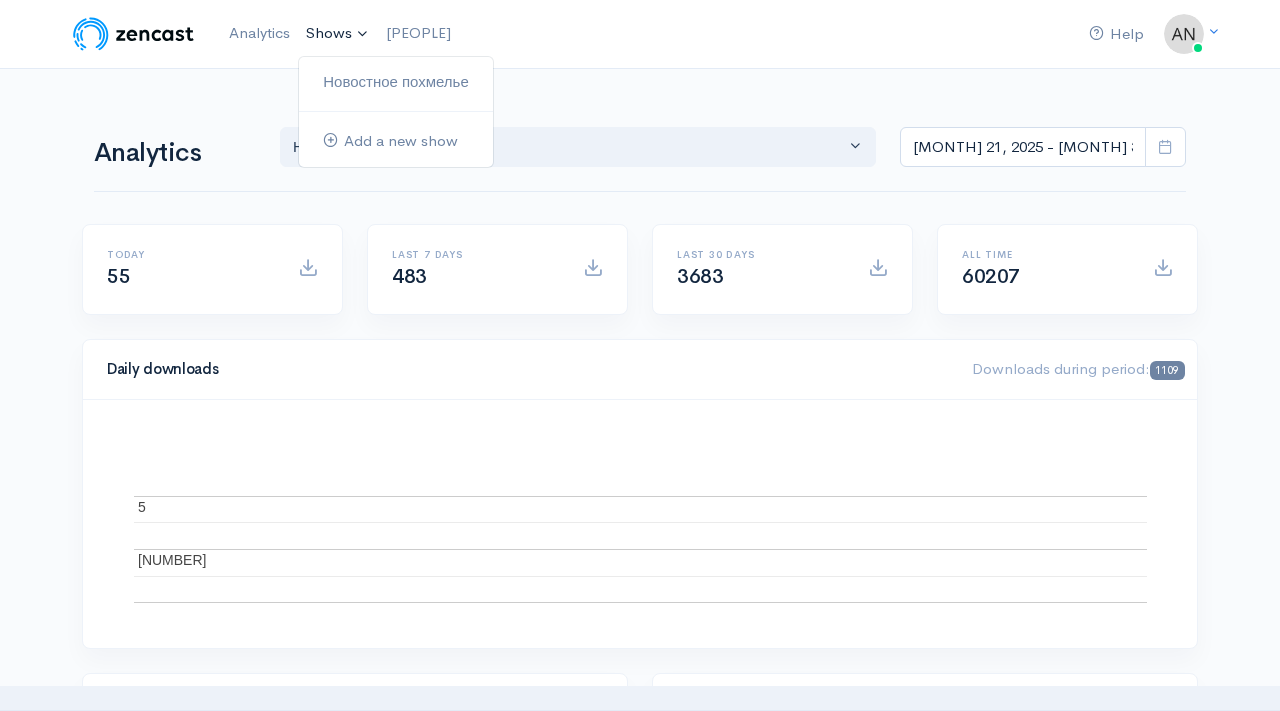 scroll, scrollTop: 0, scrollLeft: 0, axis: both 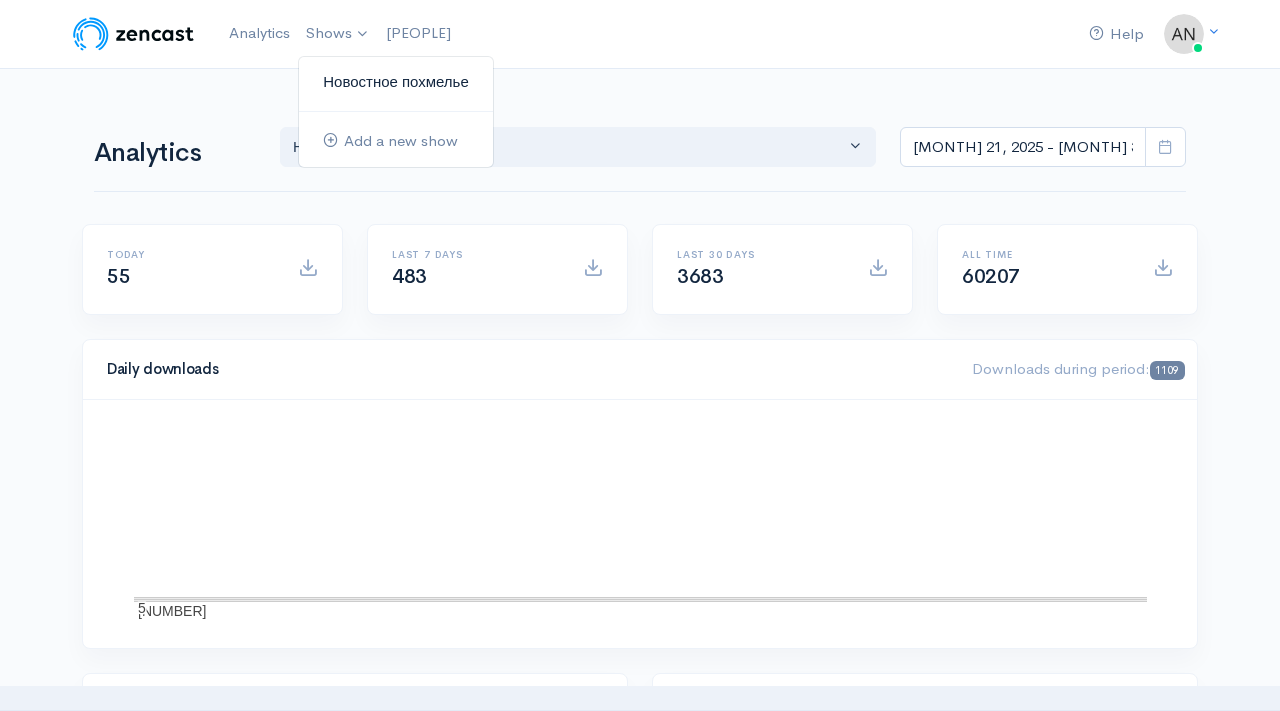 click on "Новостное похмелье" at bounding box center [396, 82] 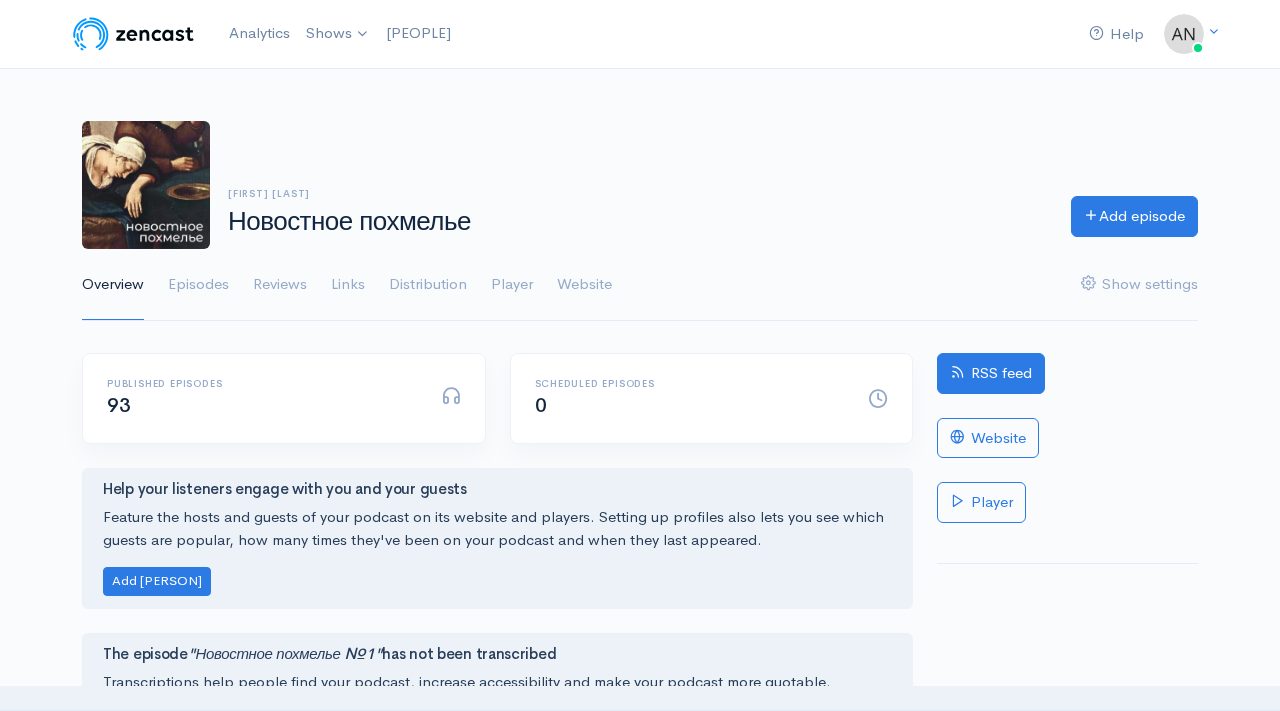 scroll, scrollTop: 0, scrollLeft: 0, axis: both 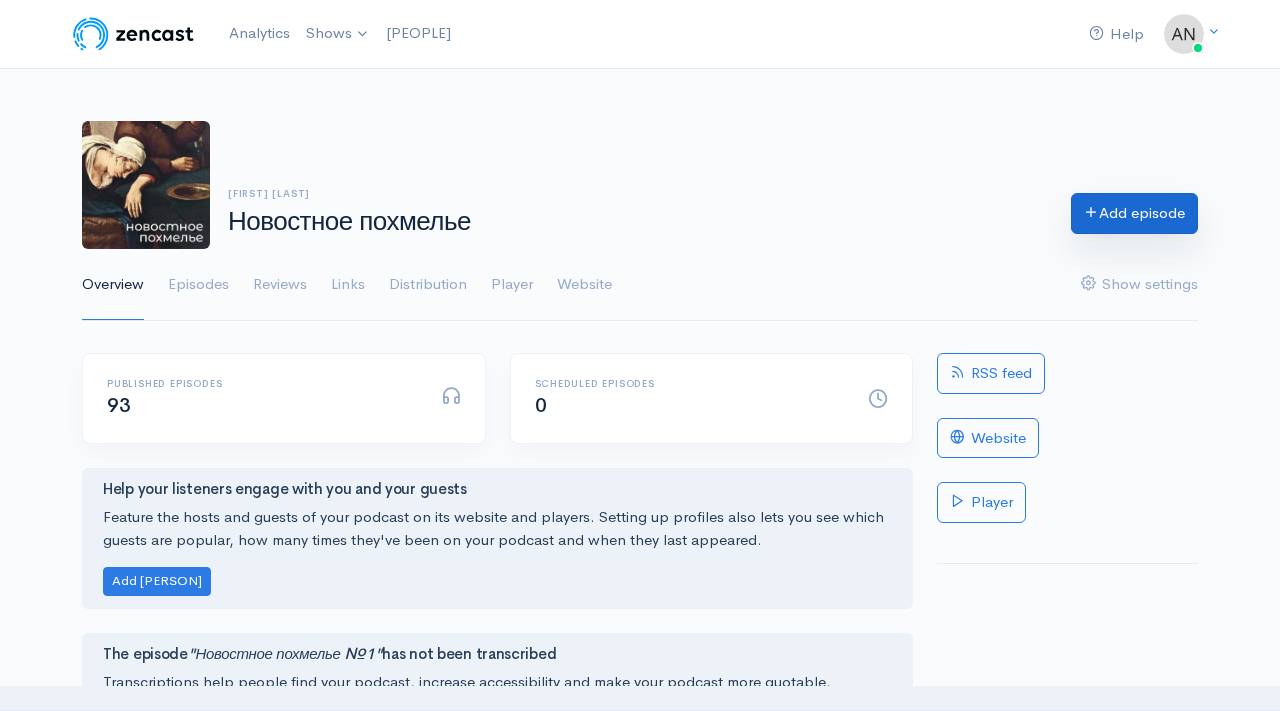 click on "Add episode" at bounding box center [1134, 213] 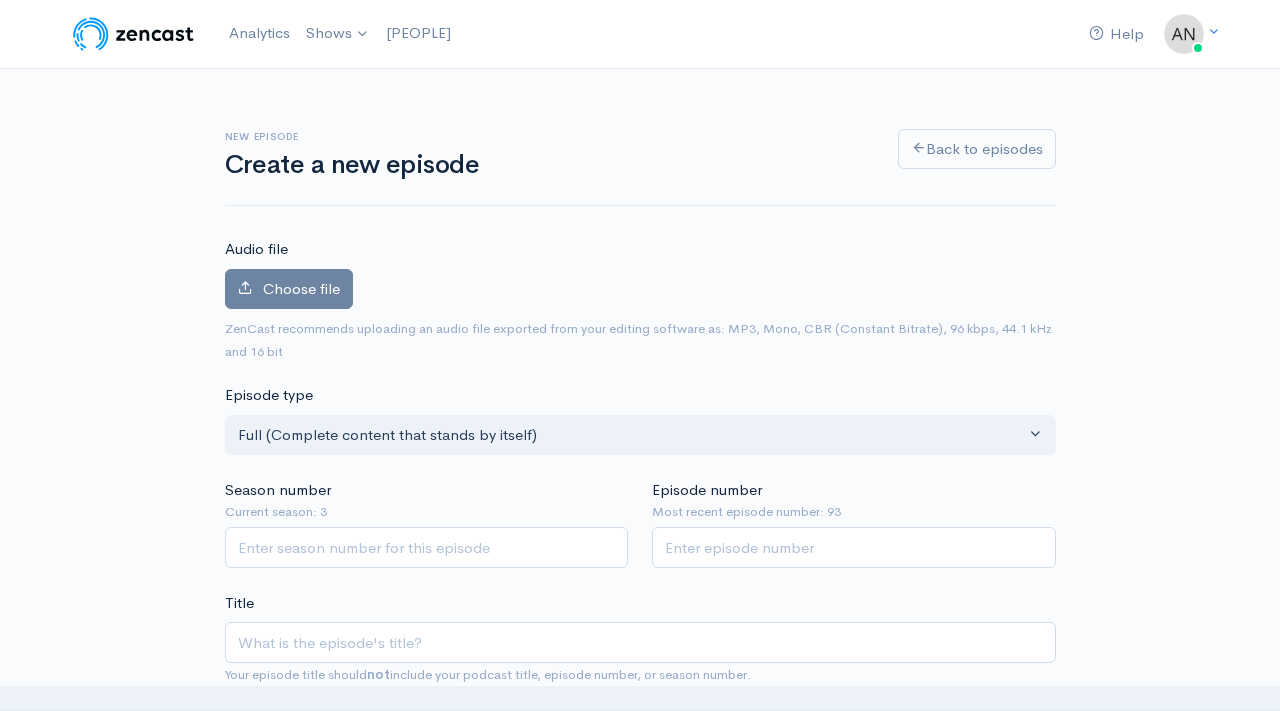 scroll, scrollTop: 110, scrollLeft: 0, axis: vertical 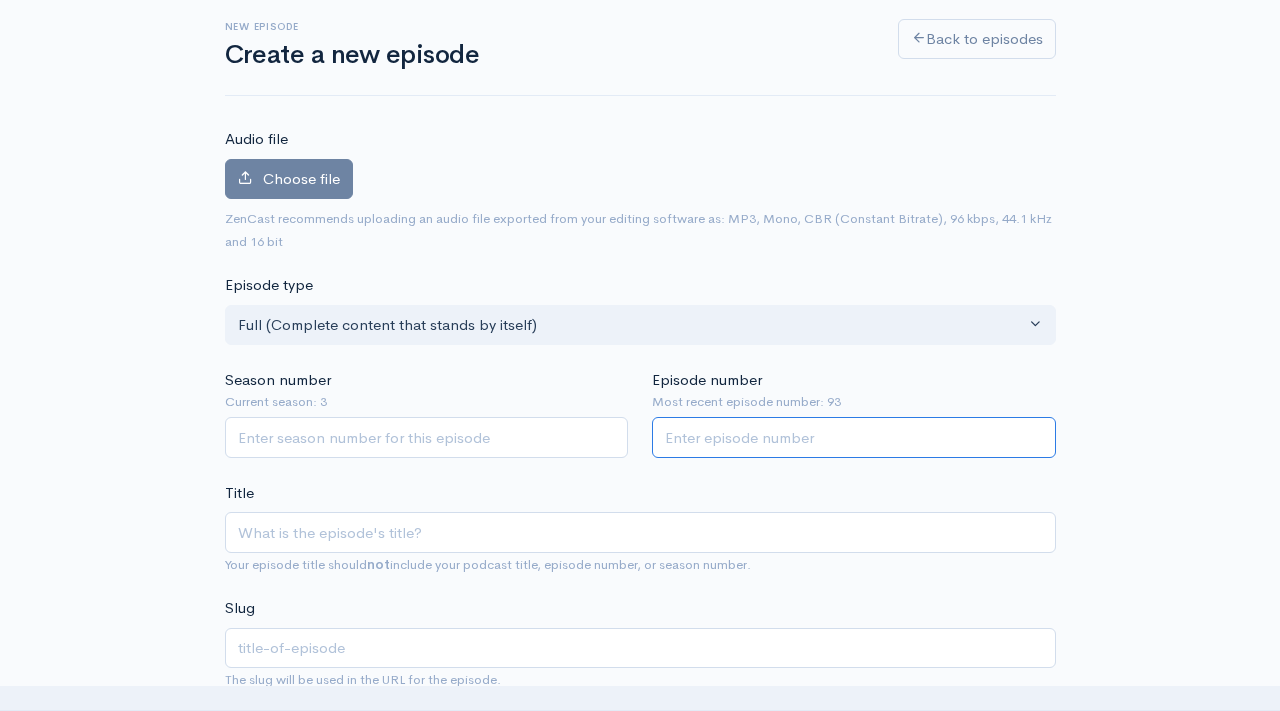 click on "Episode number" at bounding box center [854, 437] 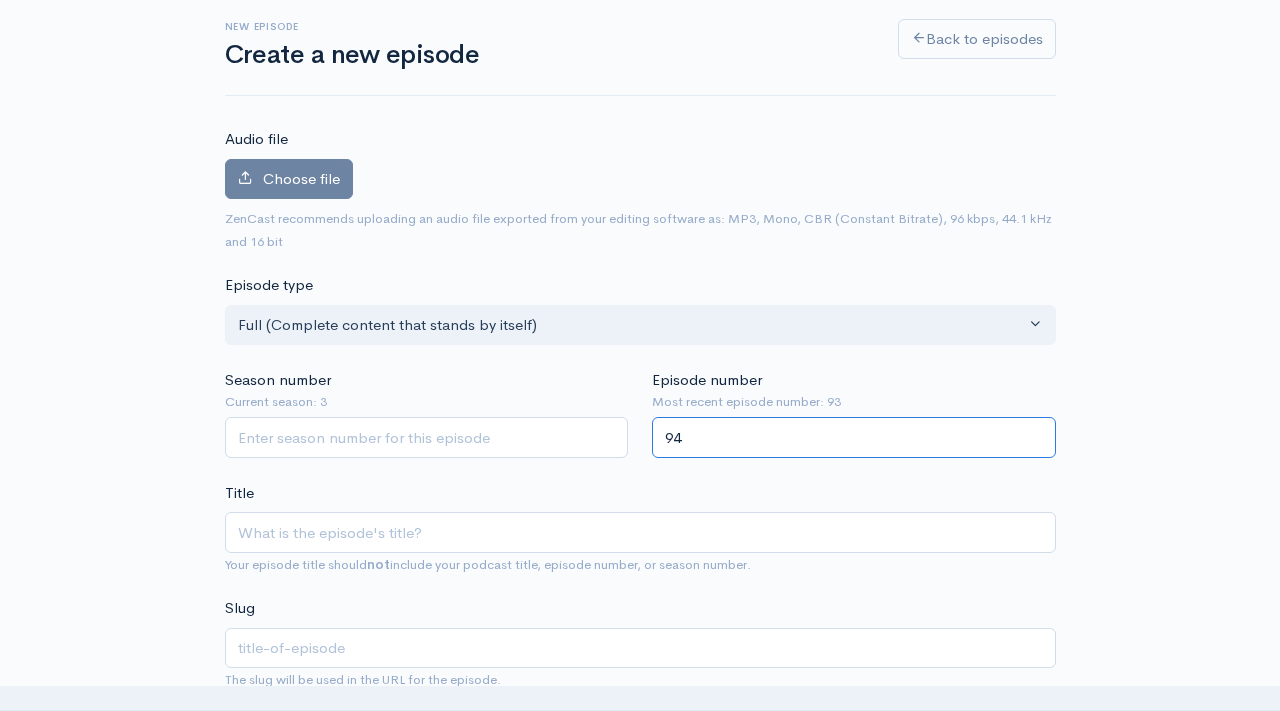 type on "94" 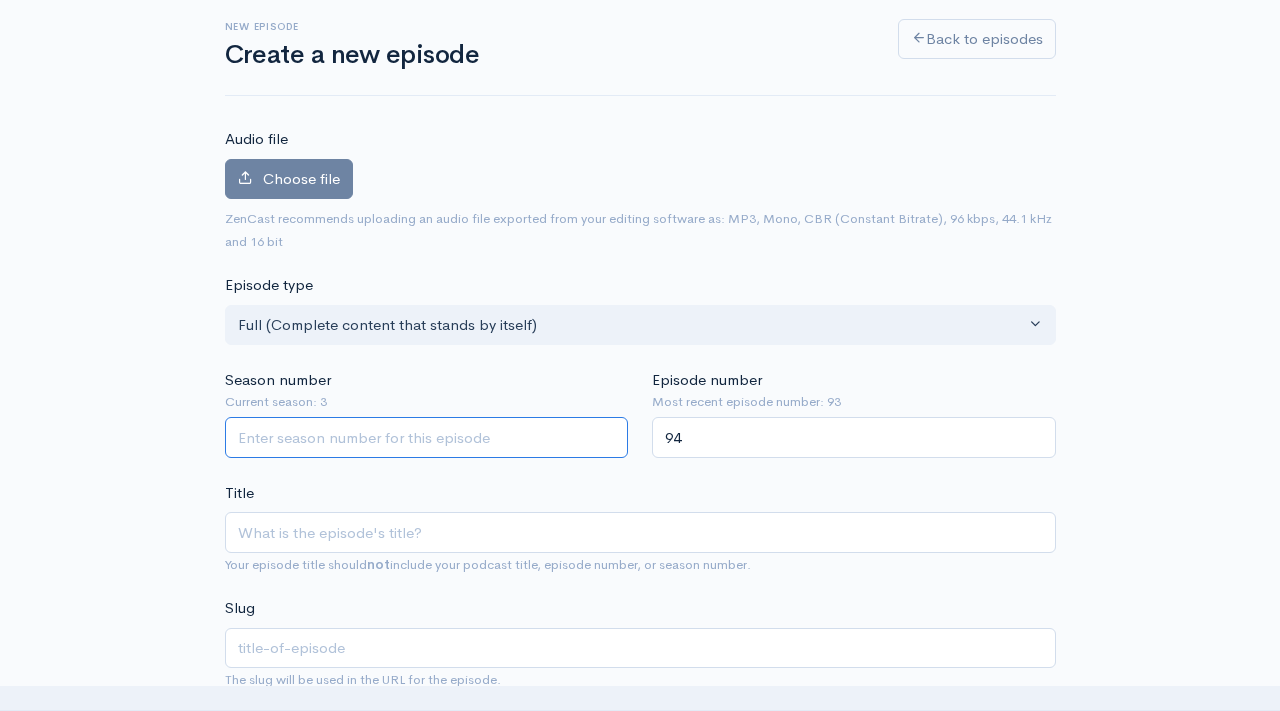 click on "Season number" at bounding box center [427, 437] 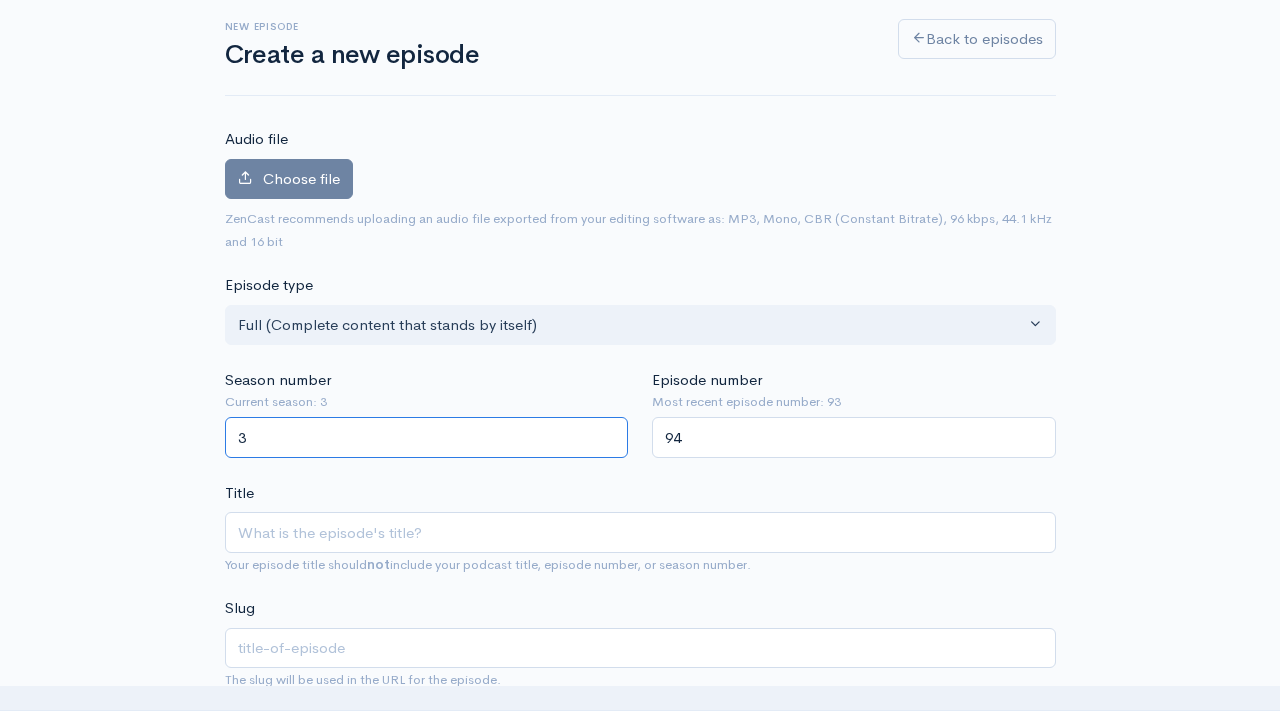 type on "3" 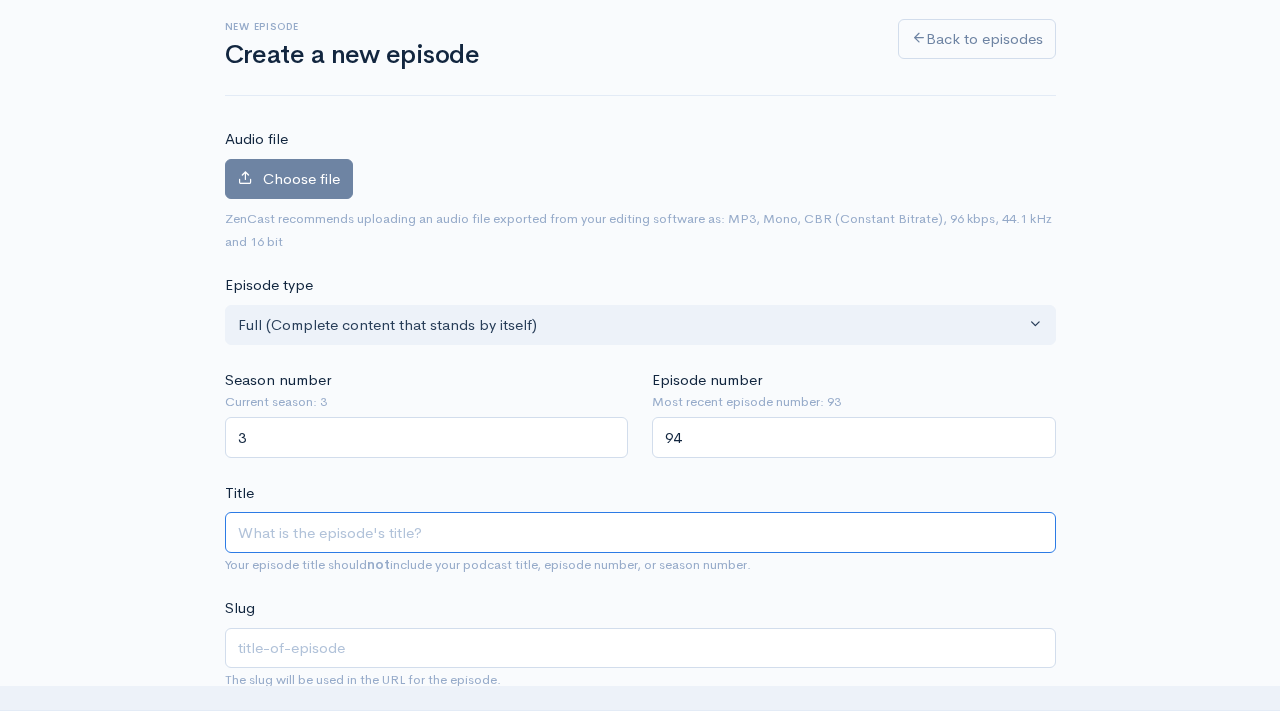 click on "Title" at bounding box center (640, 532) 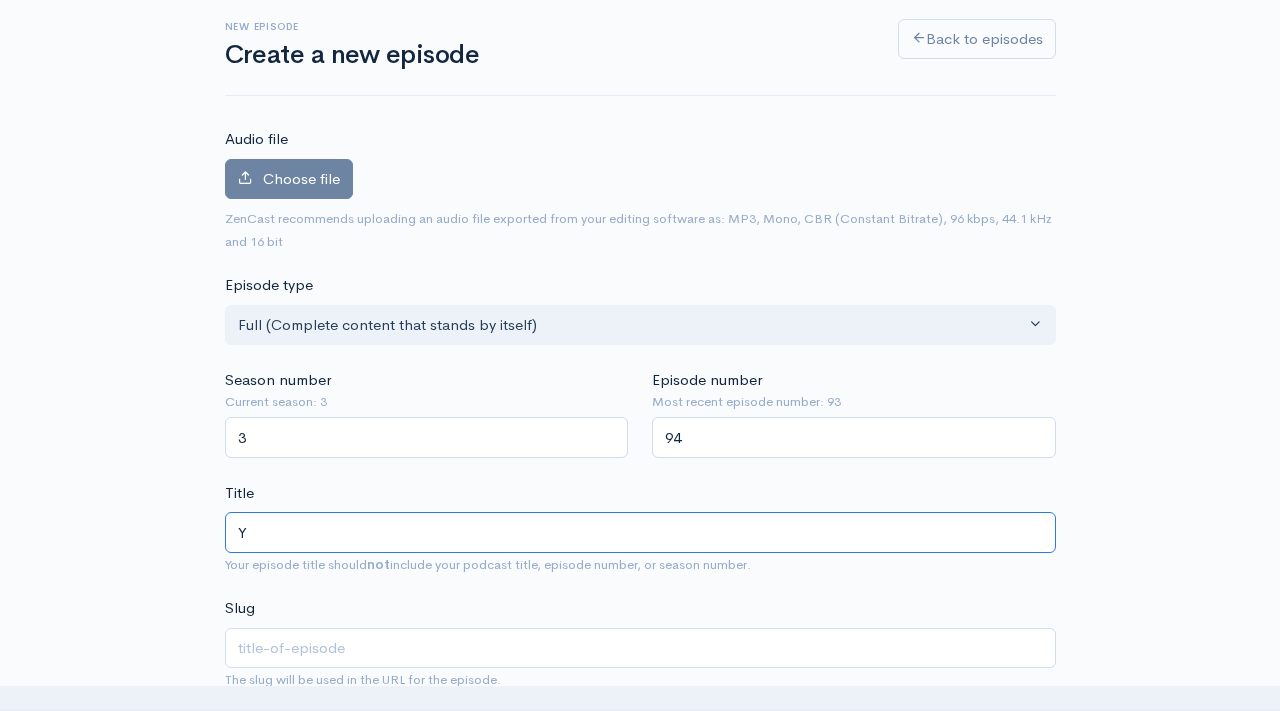 type on "y" 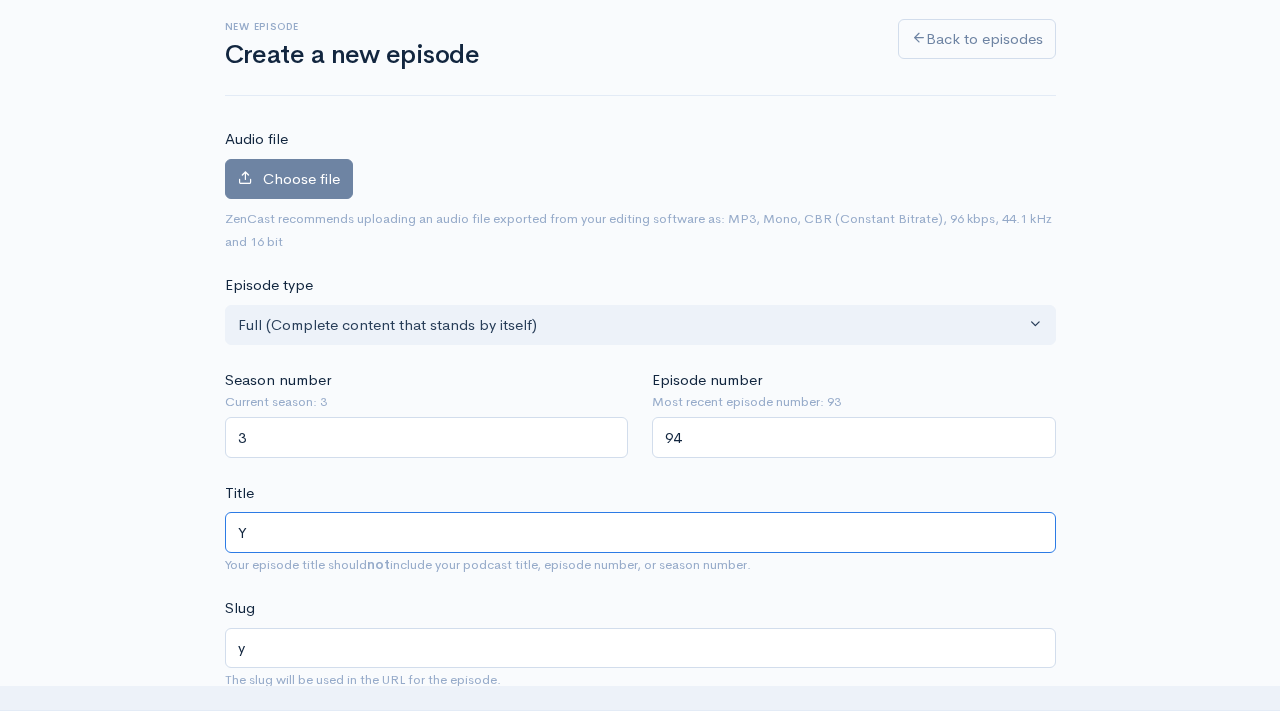 type on "Yj" 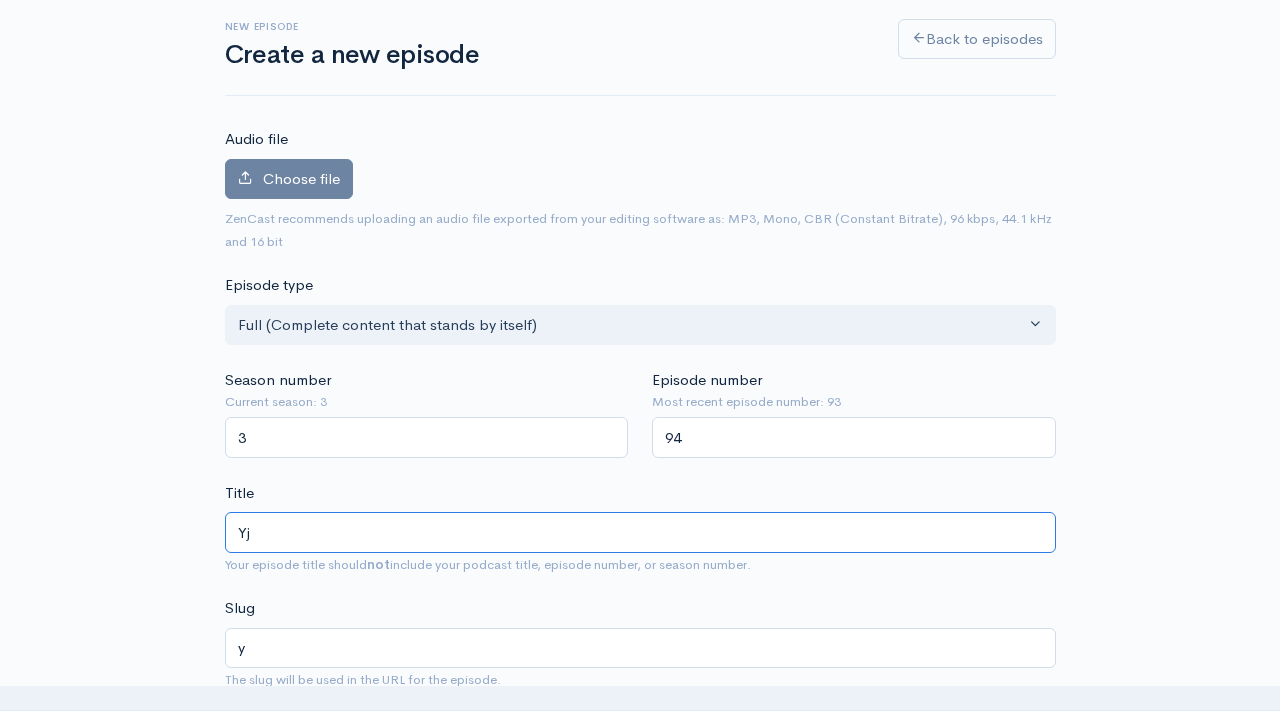 type on "yj" 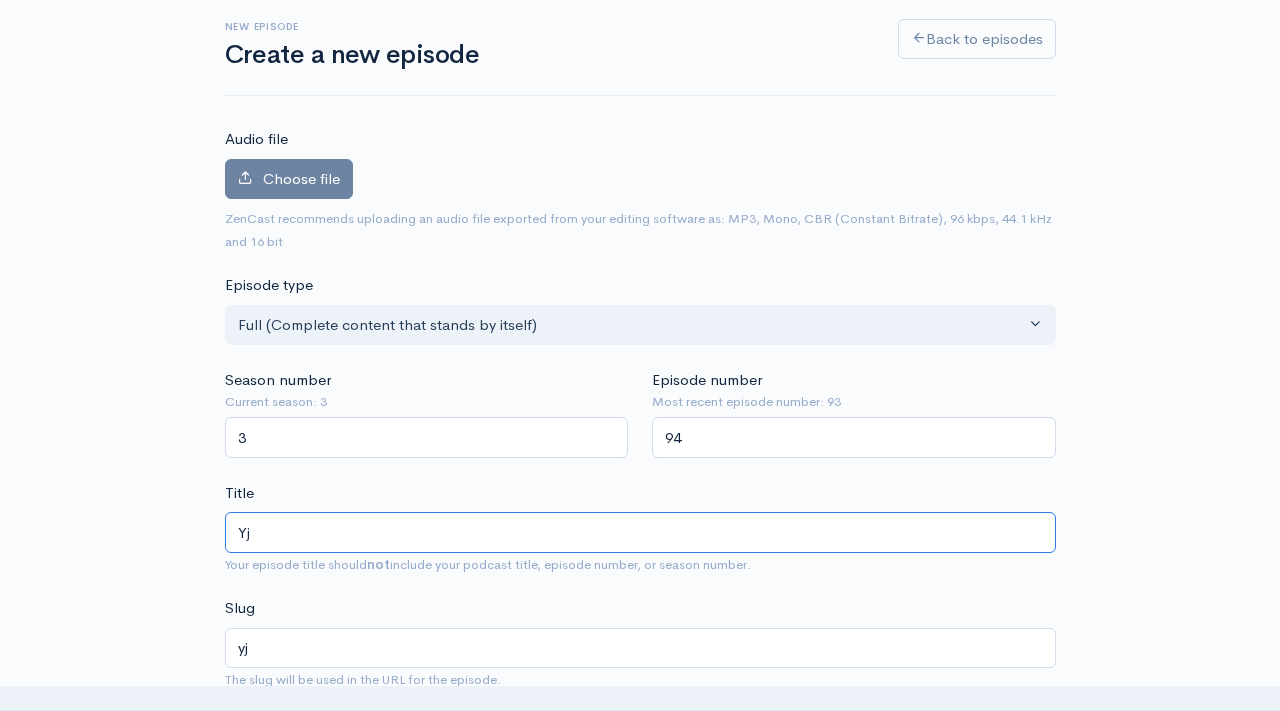 type on "Y" 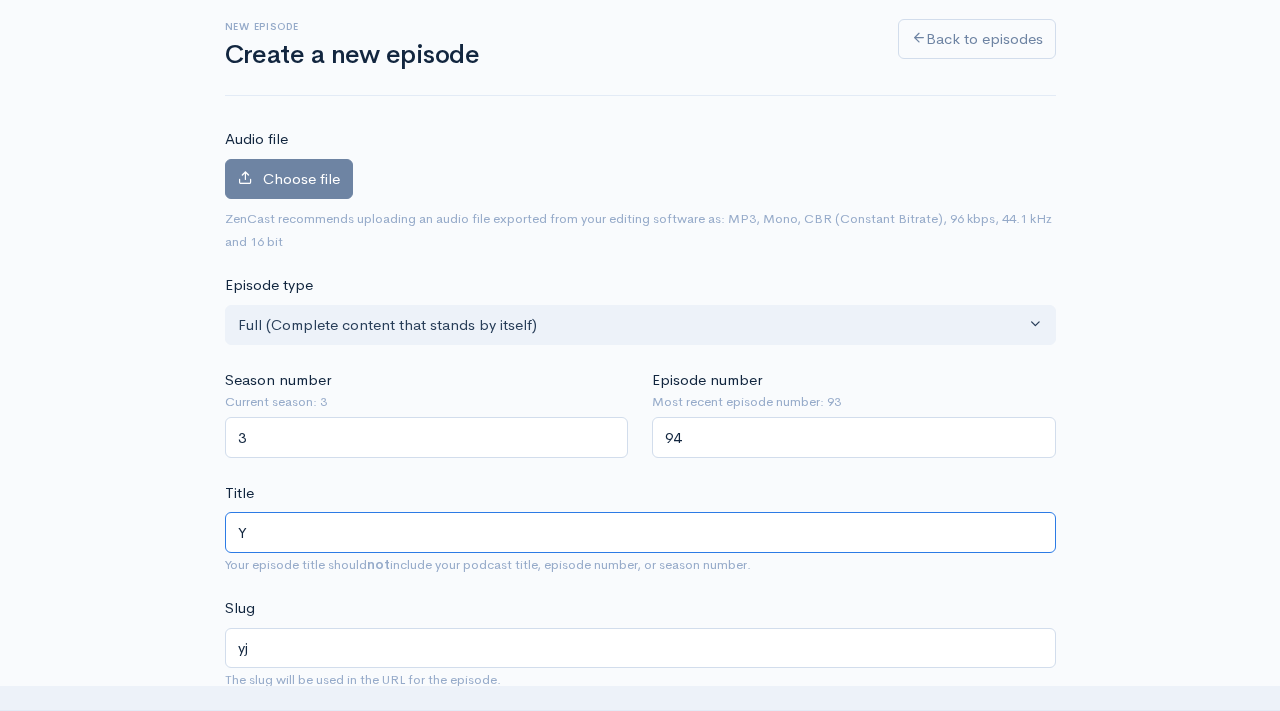 type on "y" 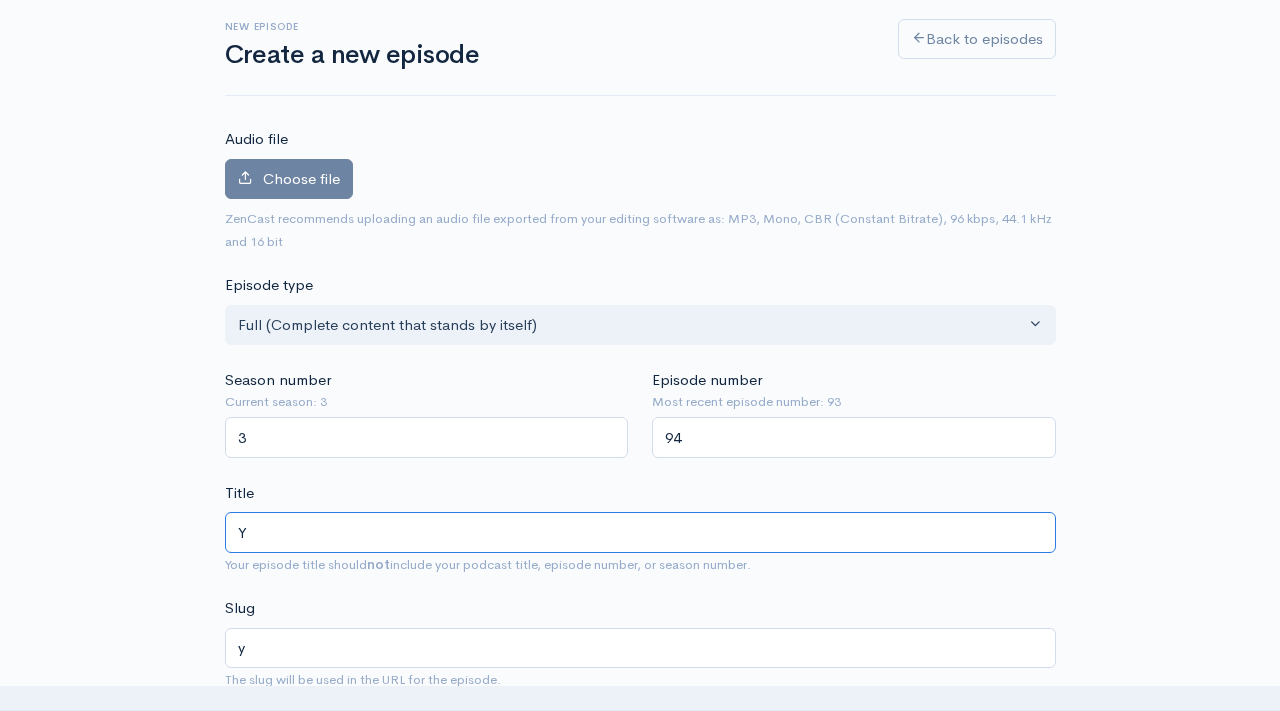 type 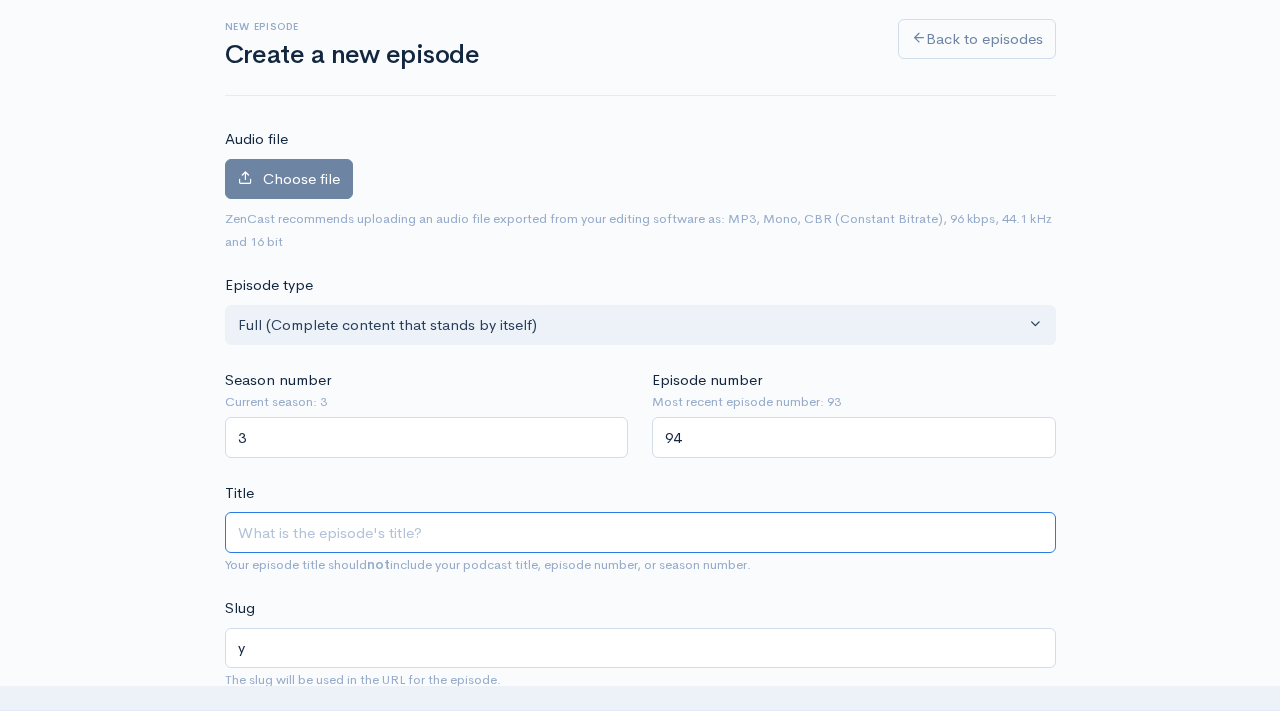 type 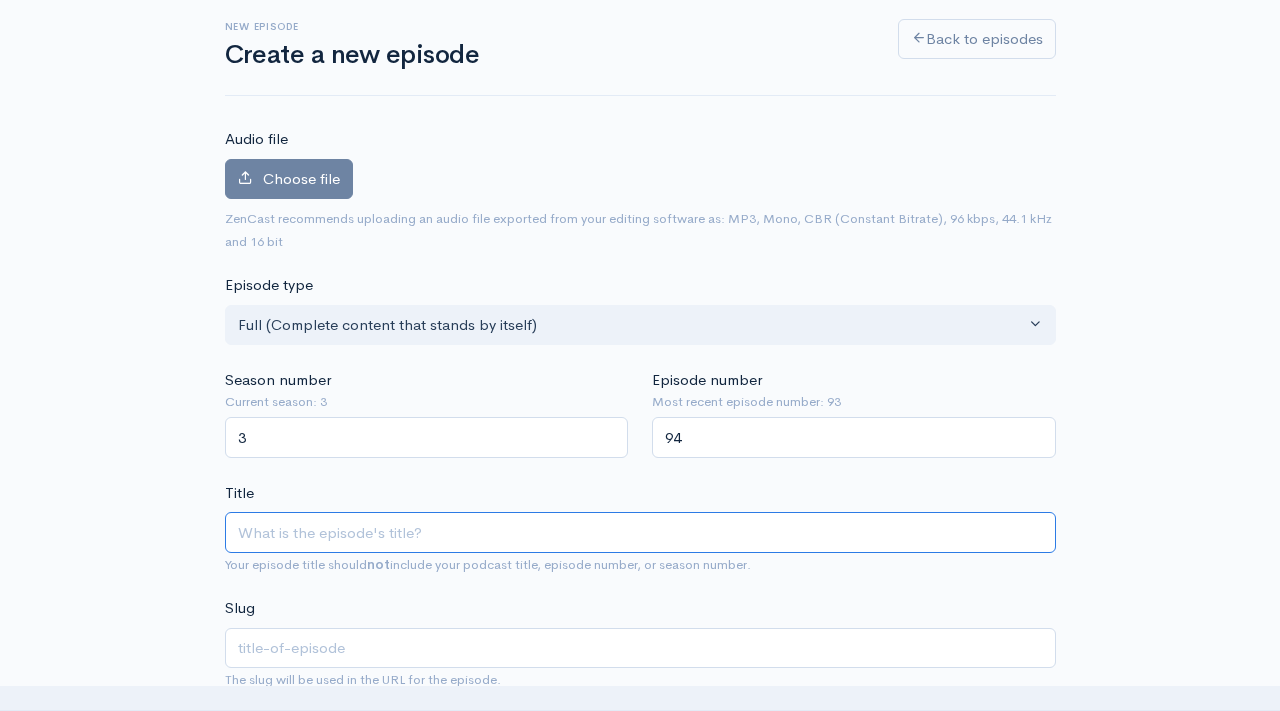 type on "Н" 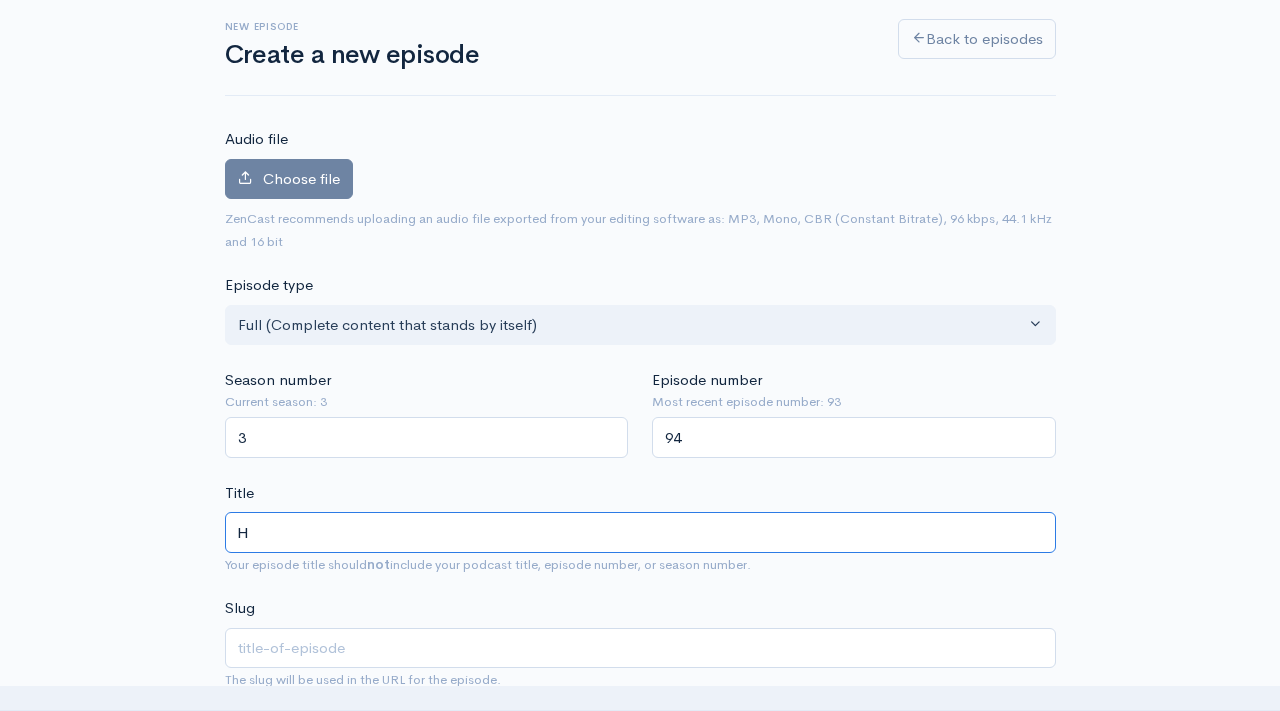 type on "n" 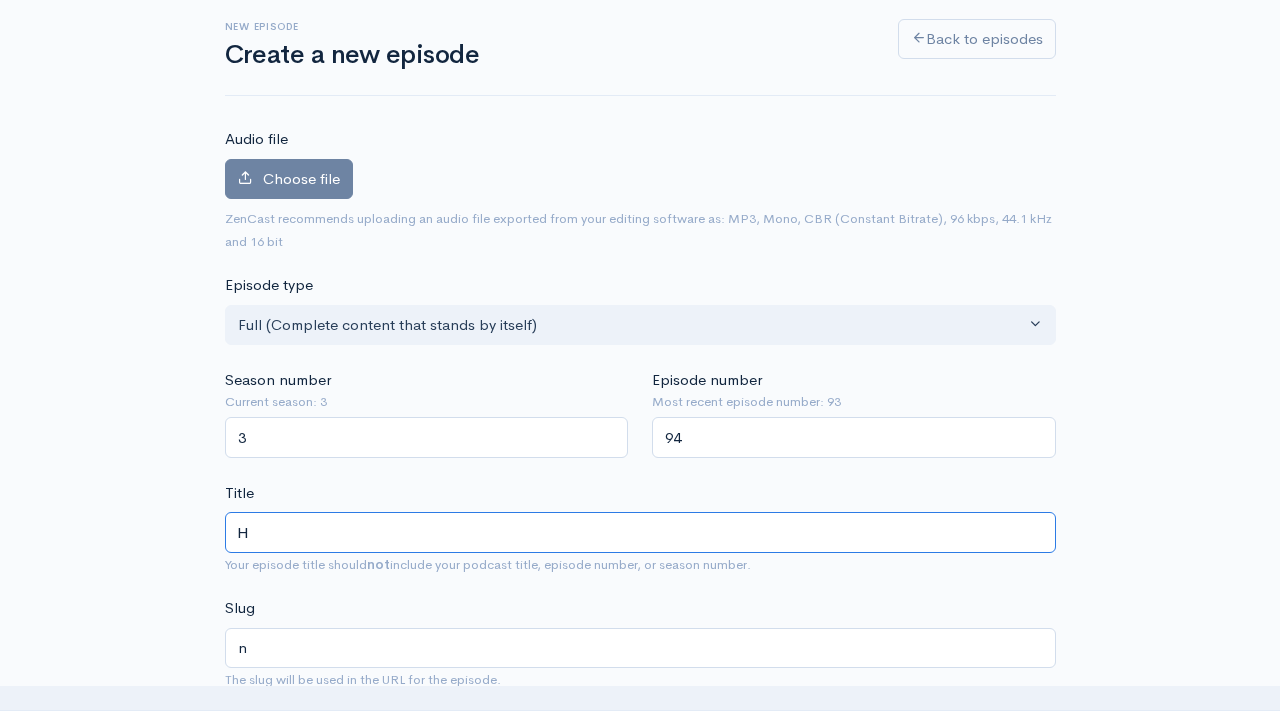 type on "Но" 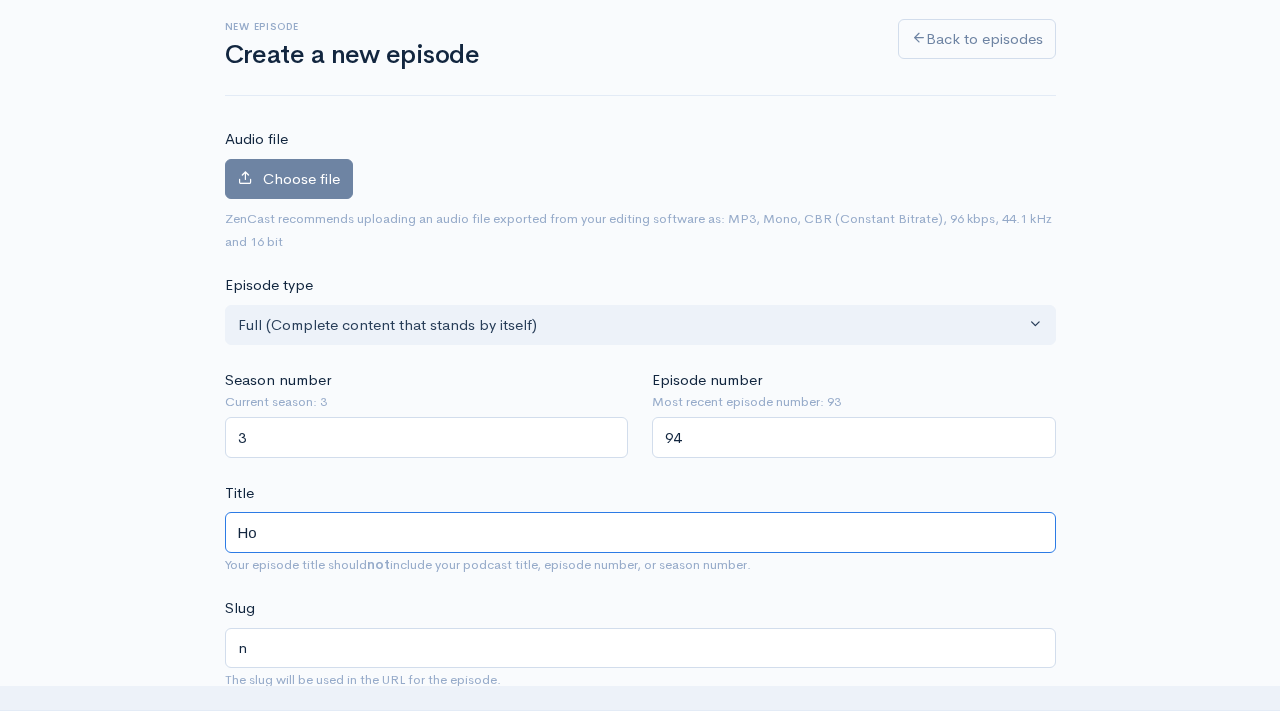 type on "no" 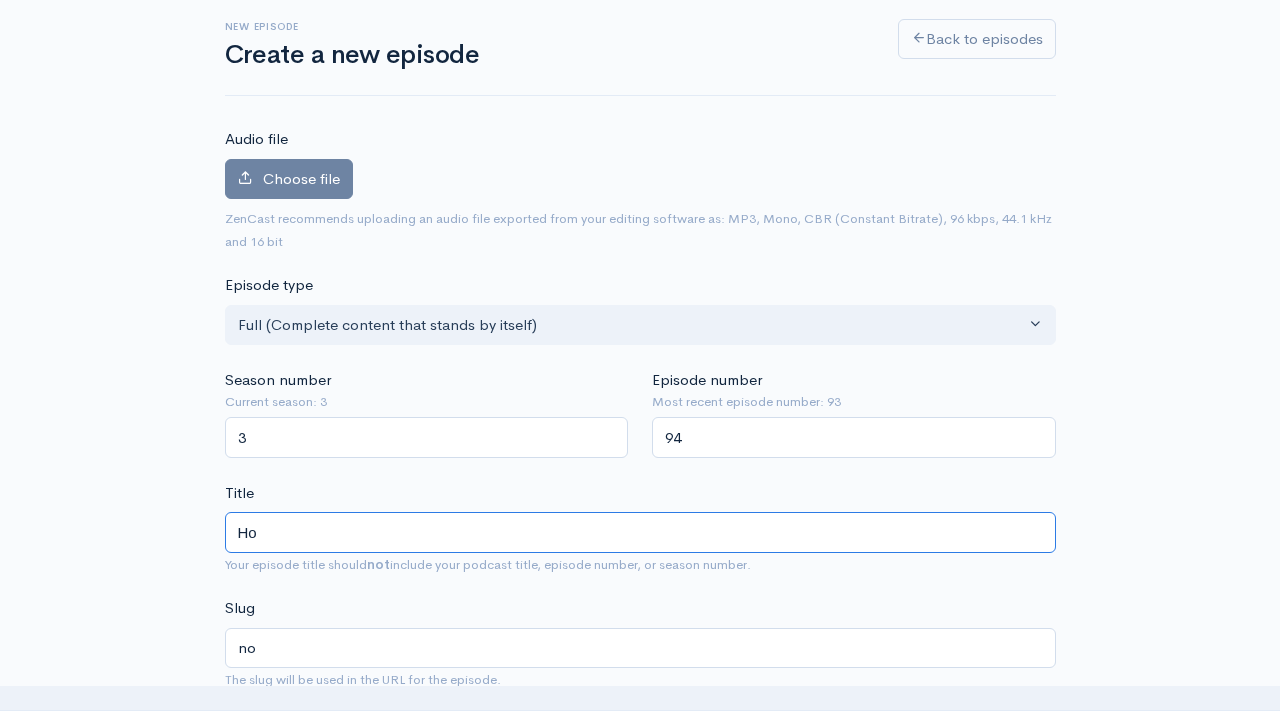 type on "Нов" 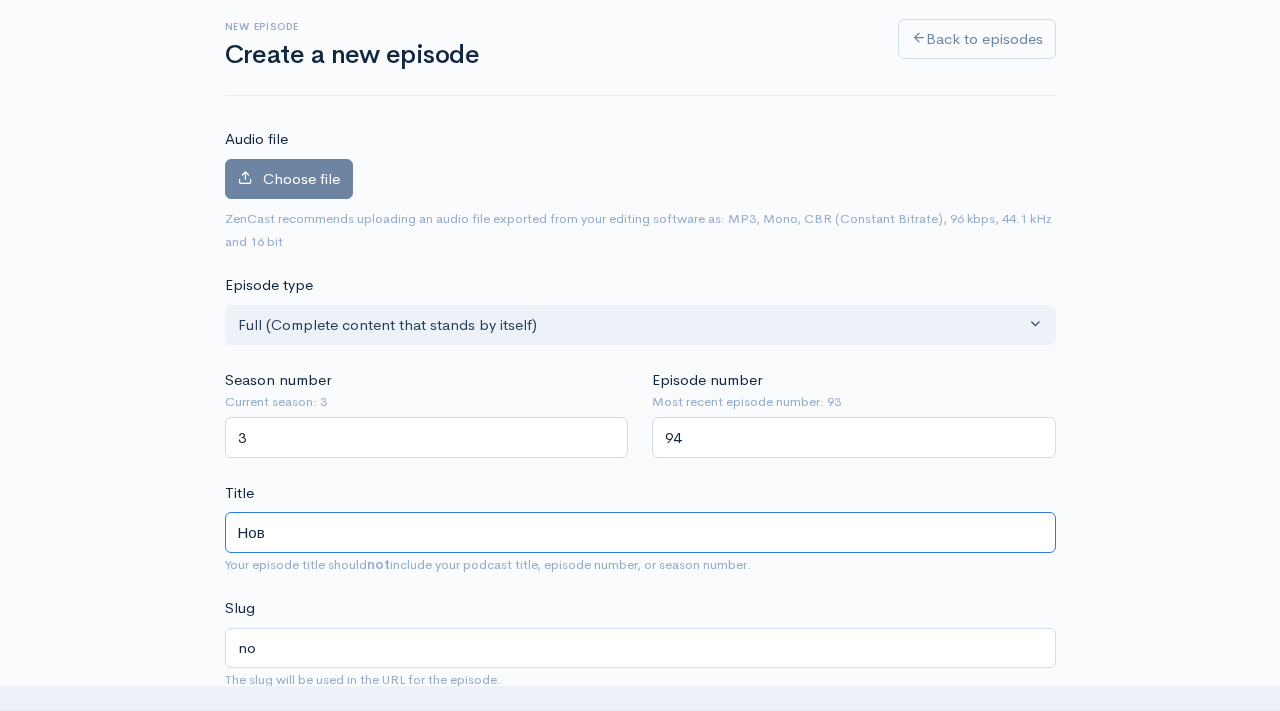 type on "nov" 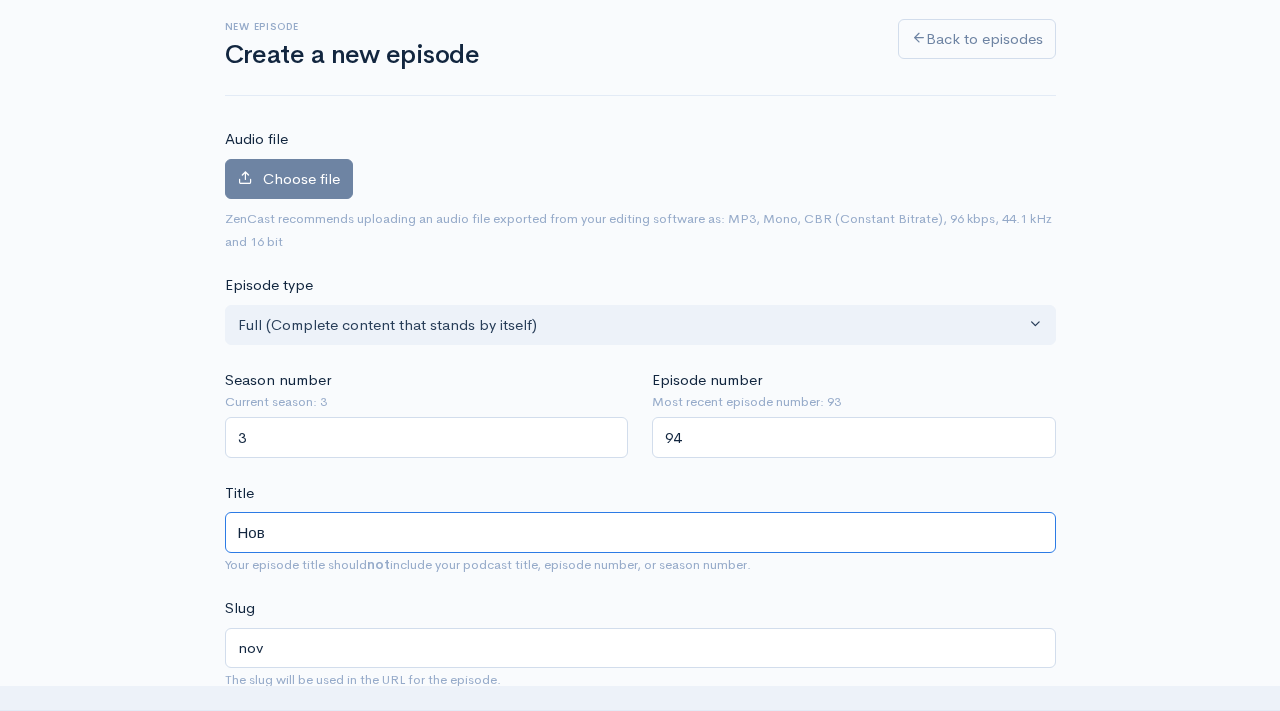 type on "Ново" 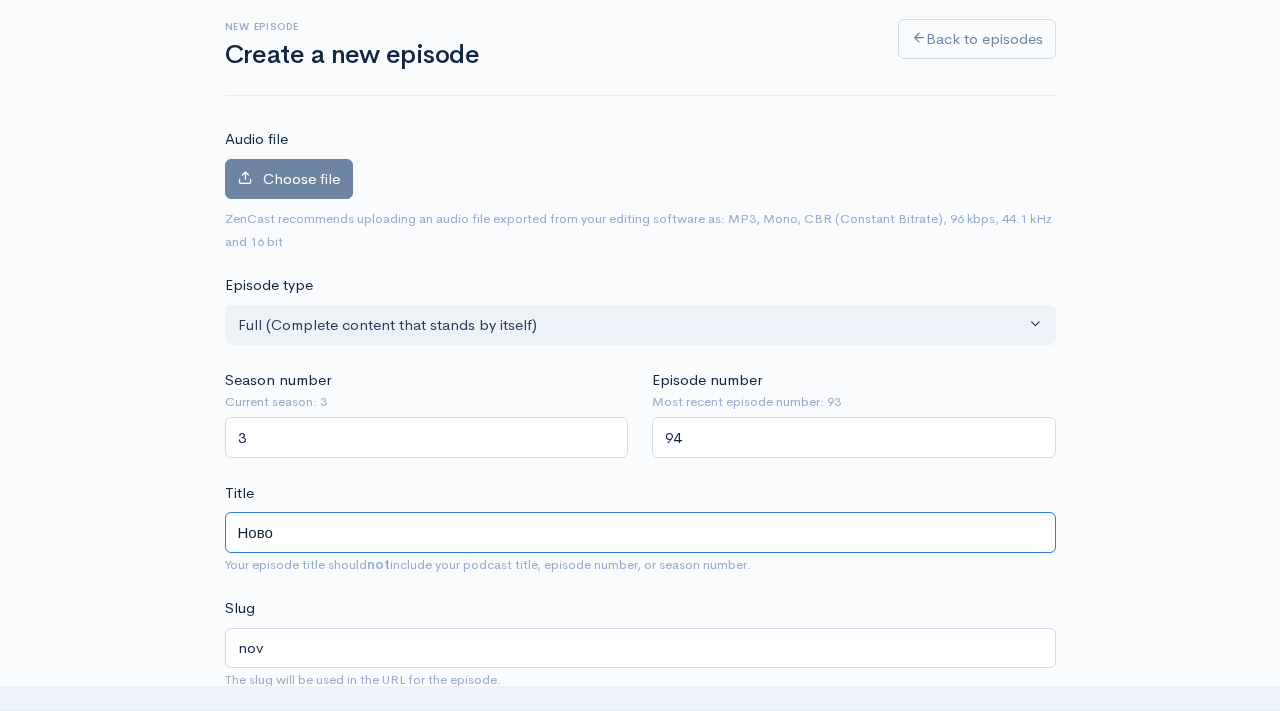 type on "novo" 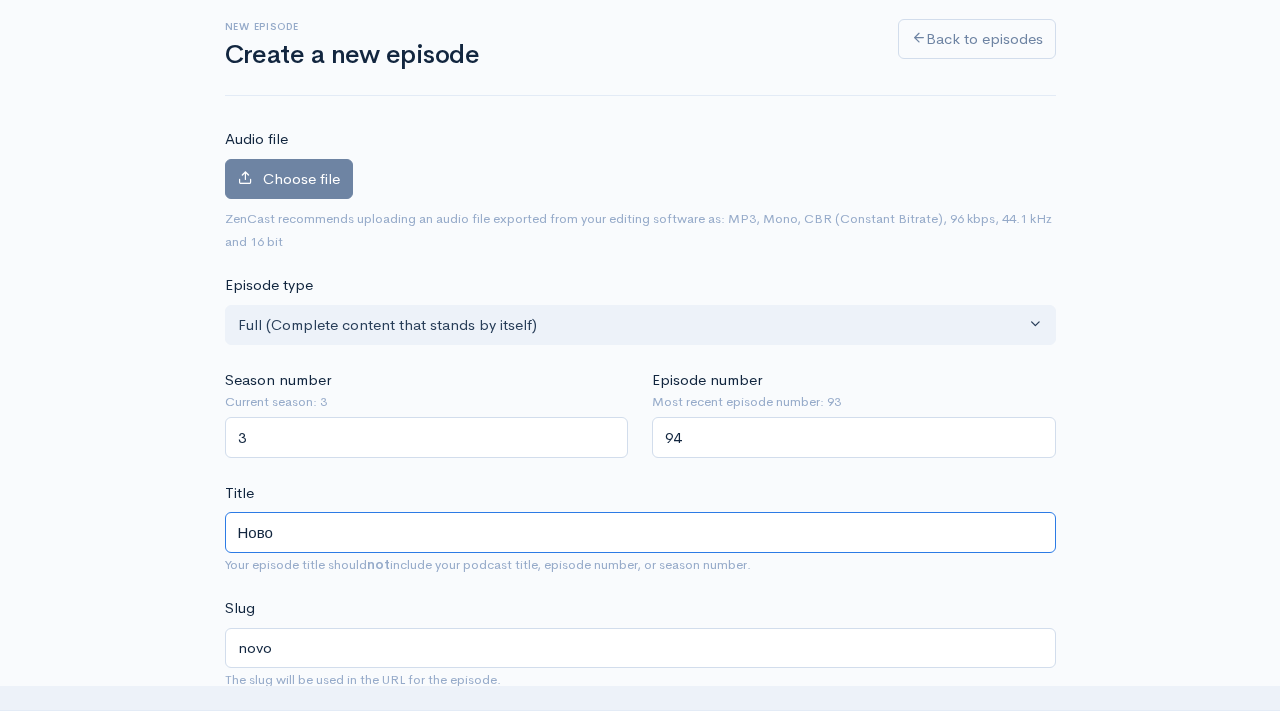 type on "Новос" 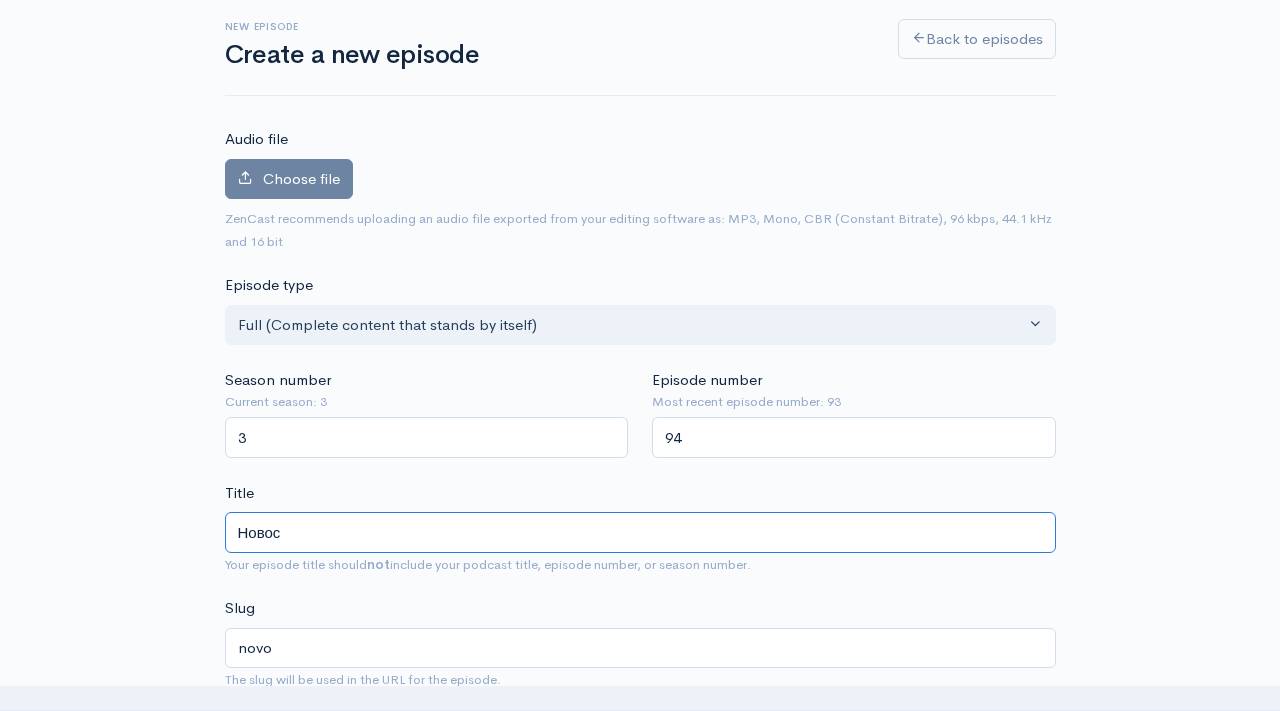 type on "novos" 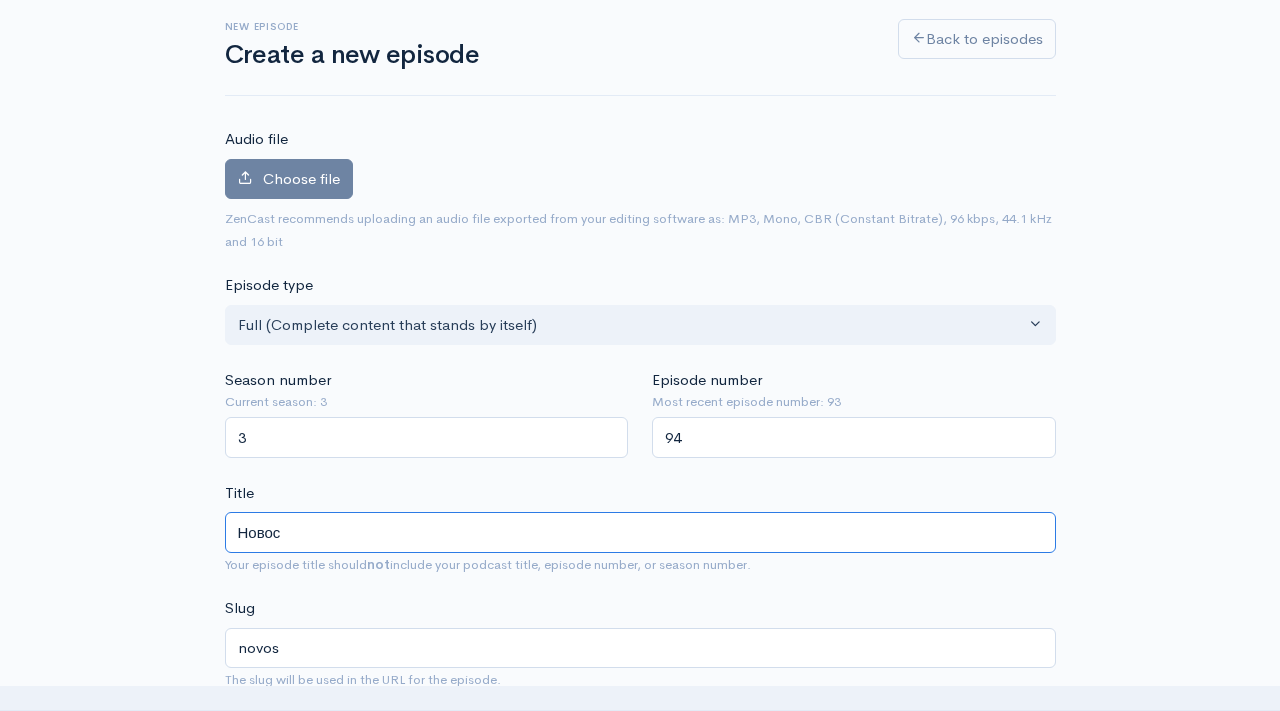 type on "Новост" 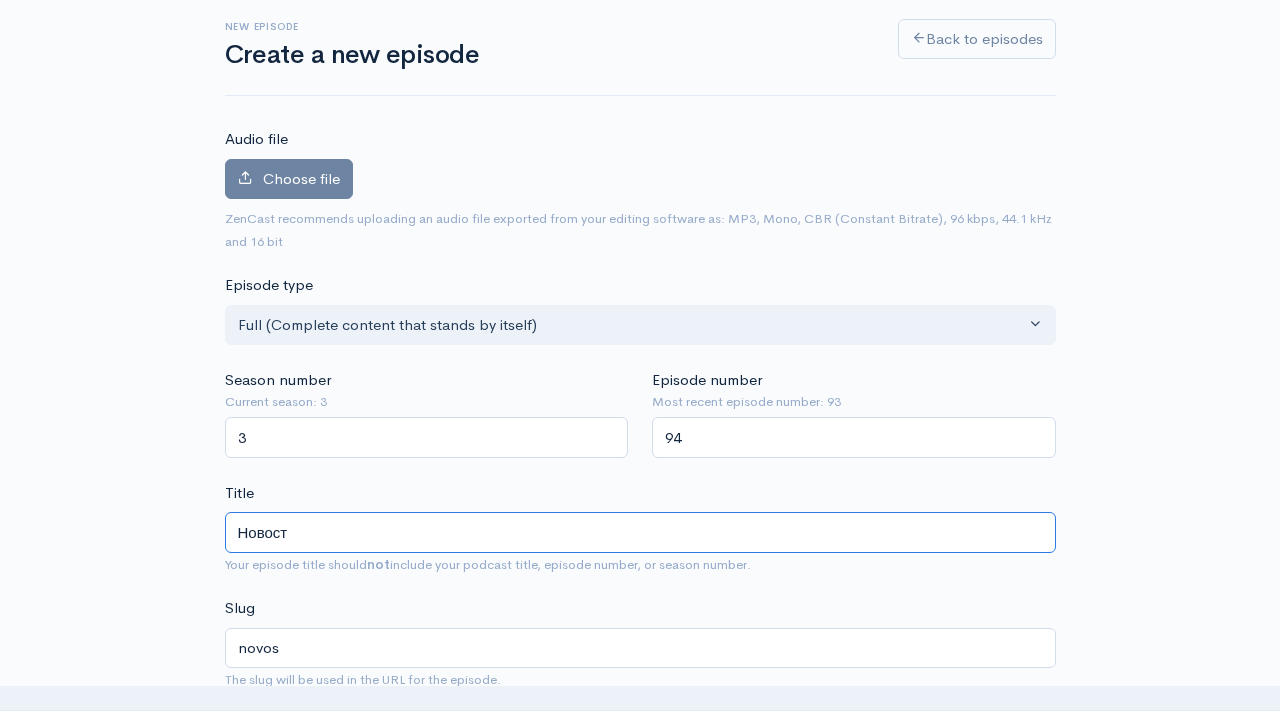 type on "novost" 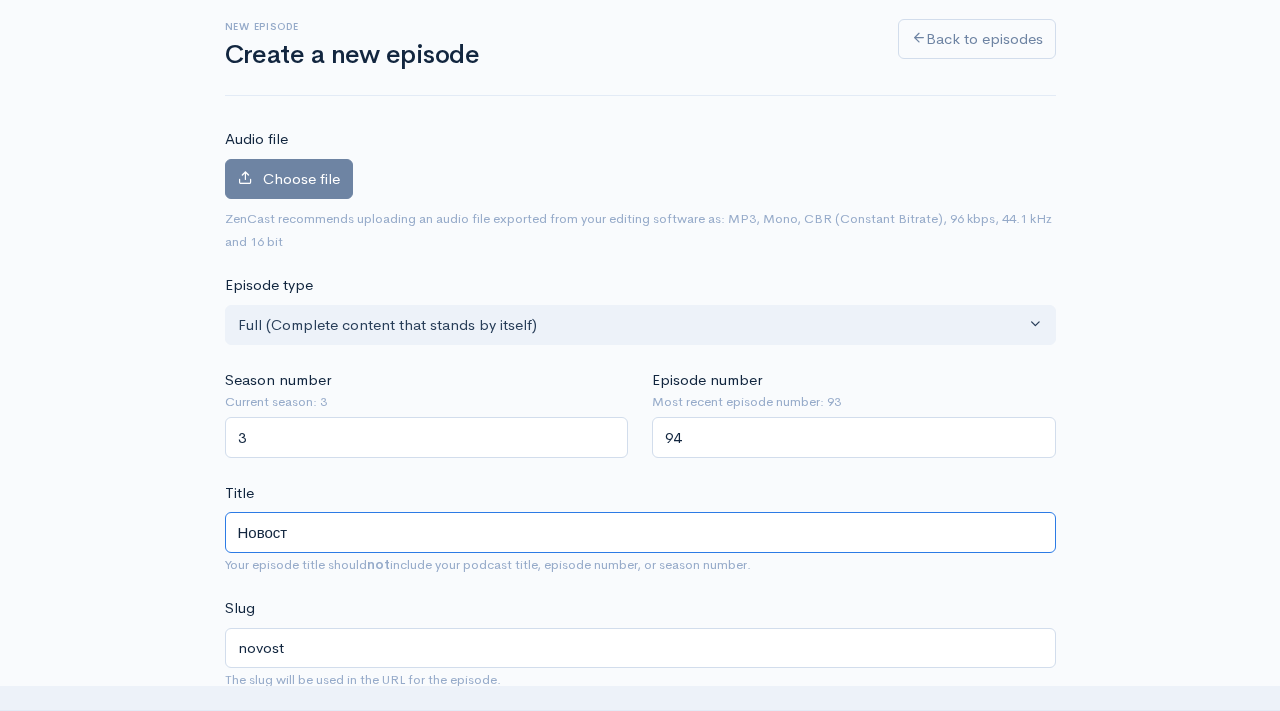 type on "Новостн" 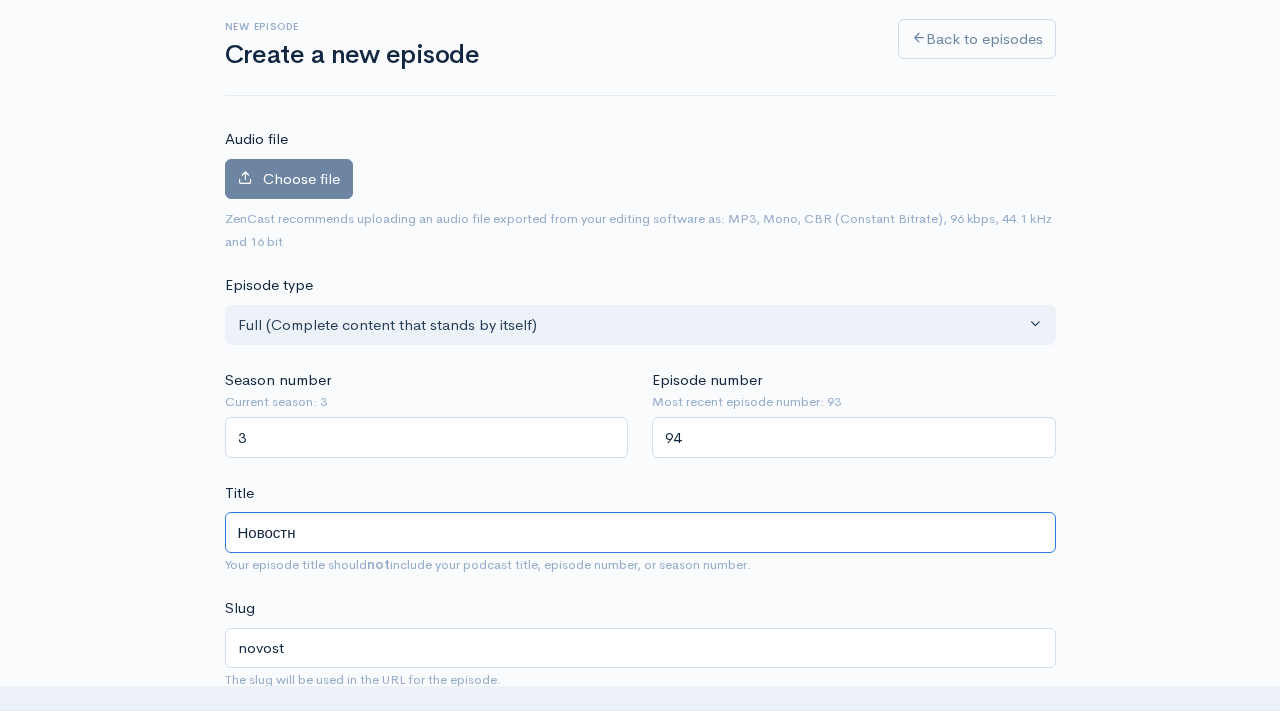 type on "novostn" 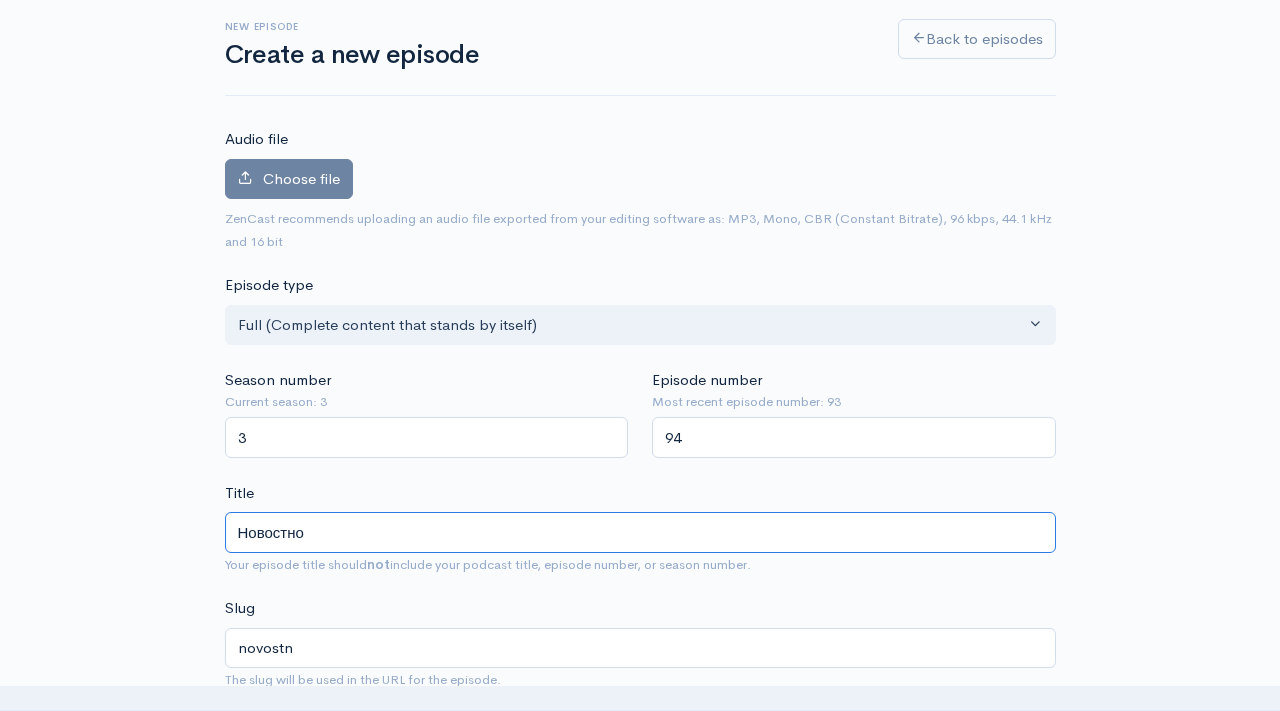 type on "Новостное" 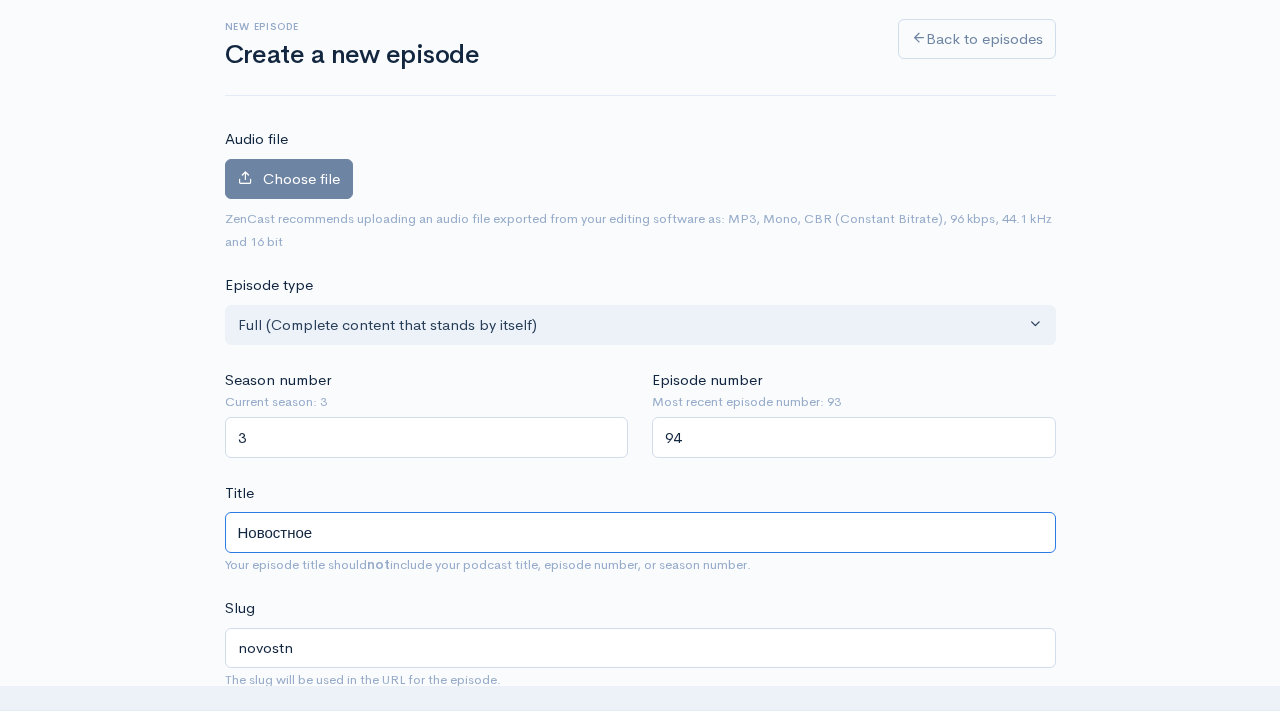 type on "novostnoe" 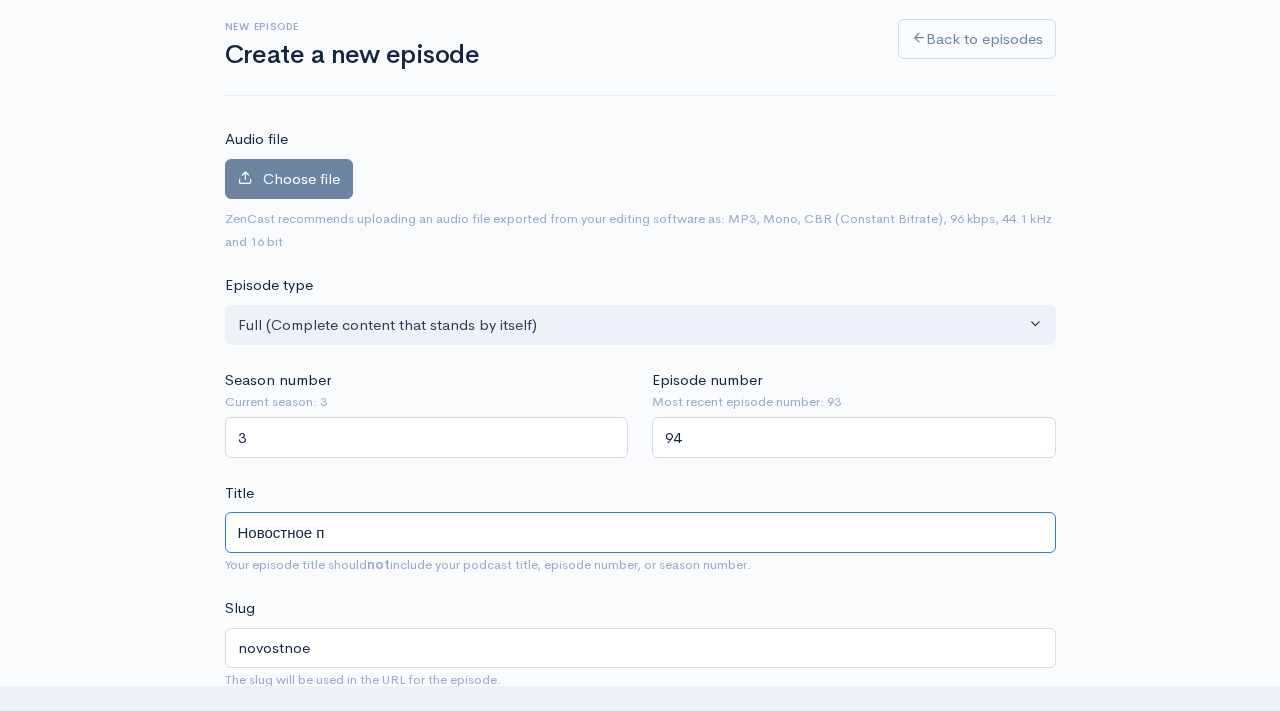 type on "Новостное по" 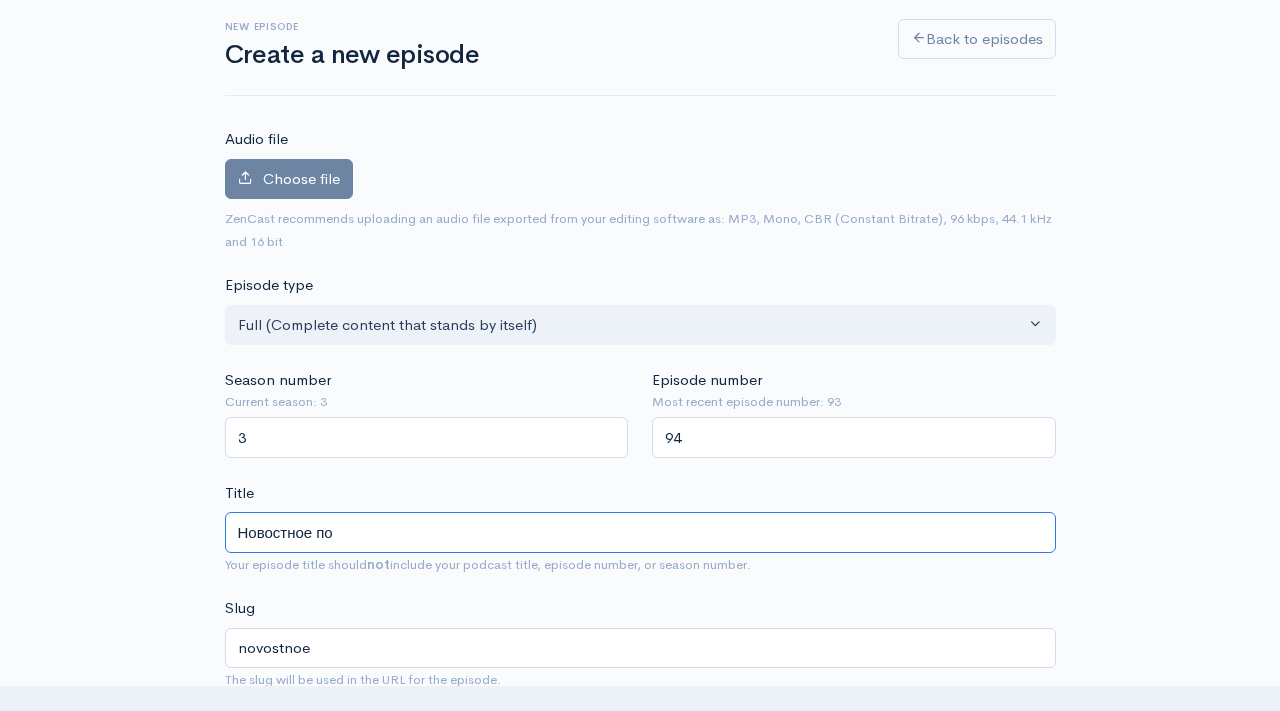 type on "novostnoe-poh" 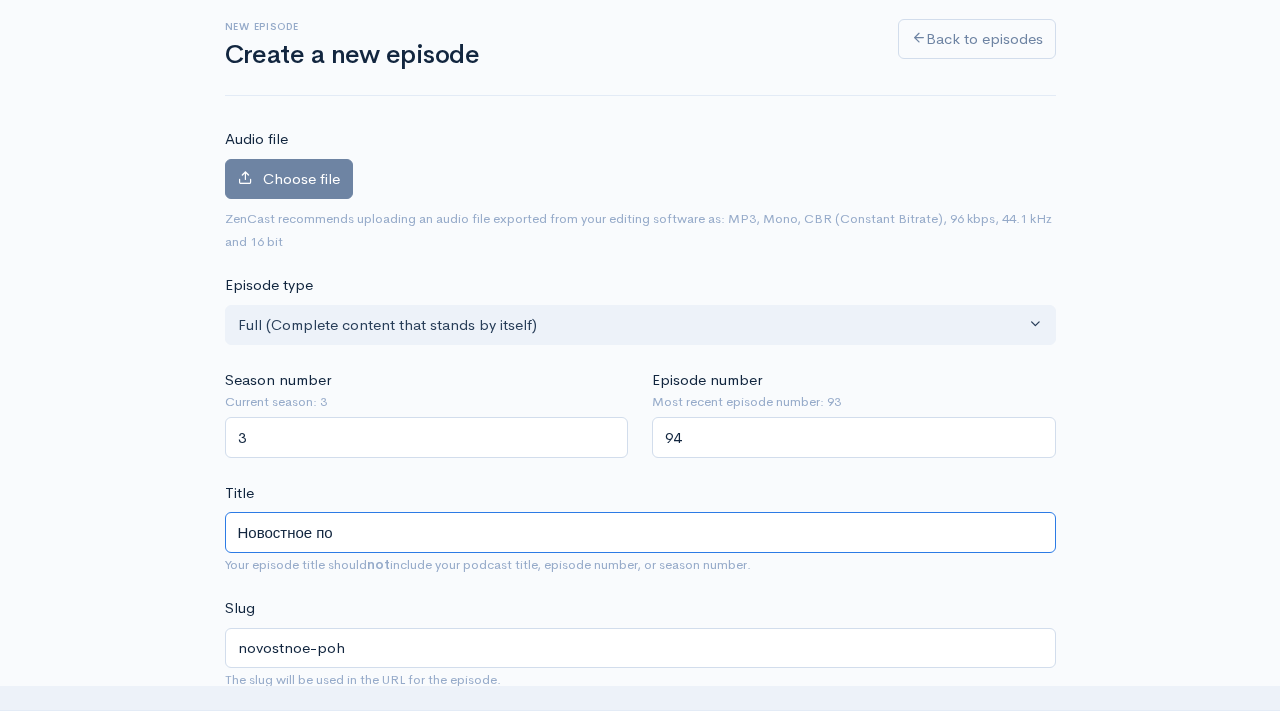 type on "Новостное пох" 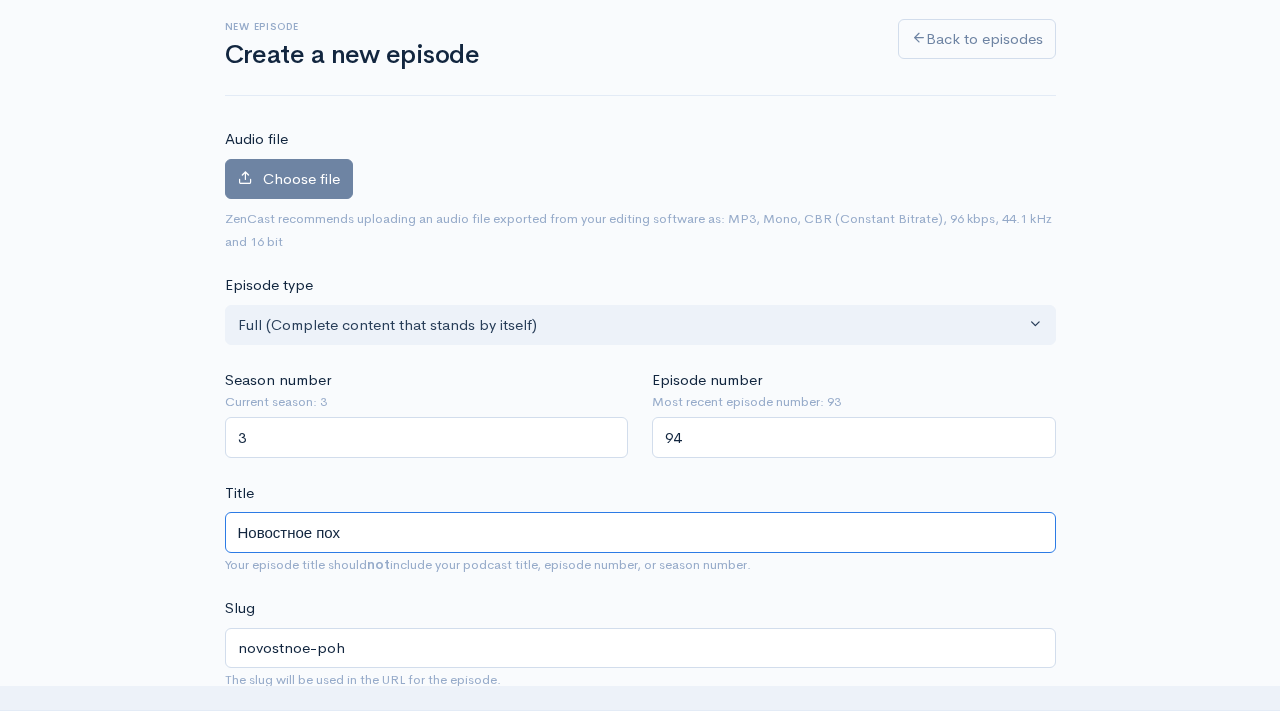 type on "novostnoe-poh" 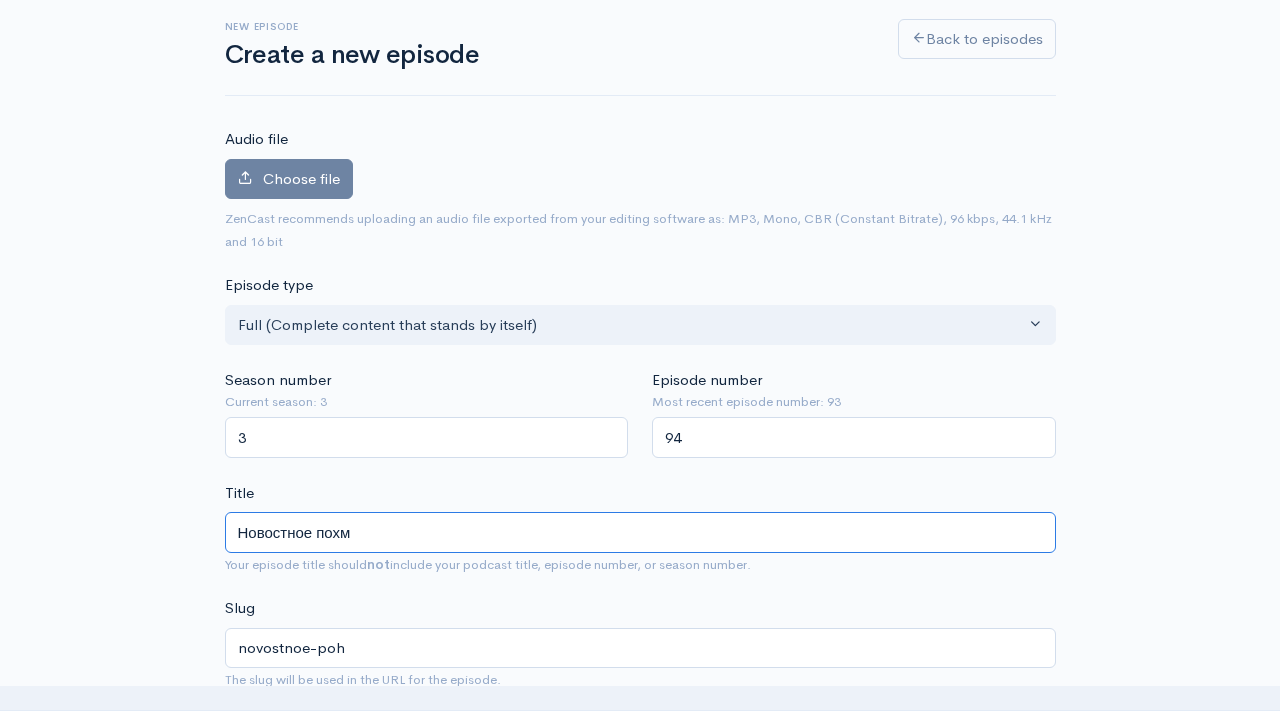 type on "novostnoe-pohm" 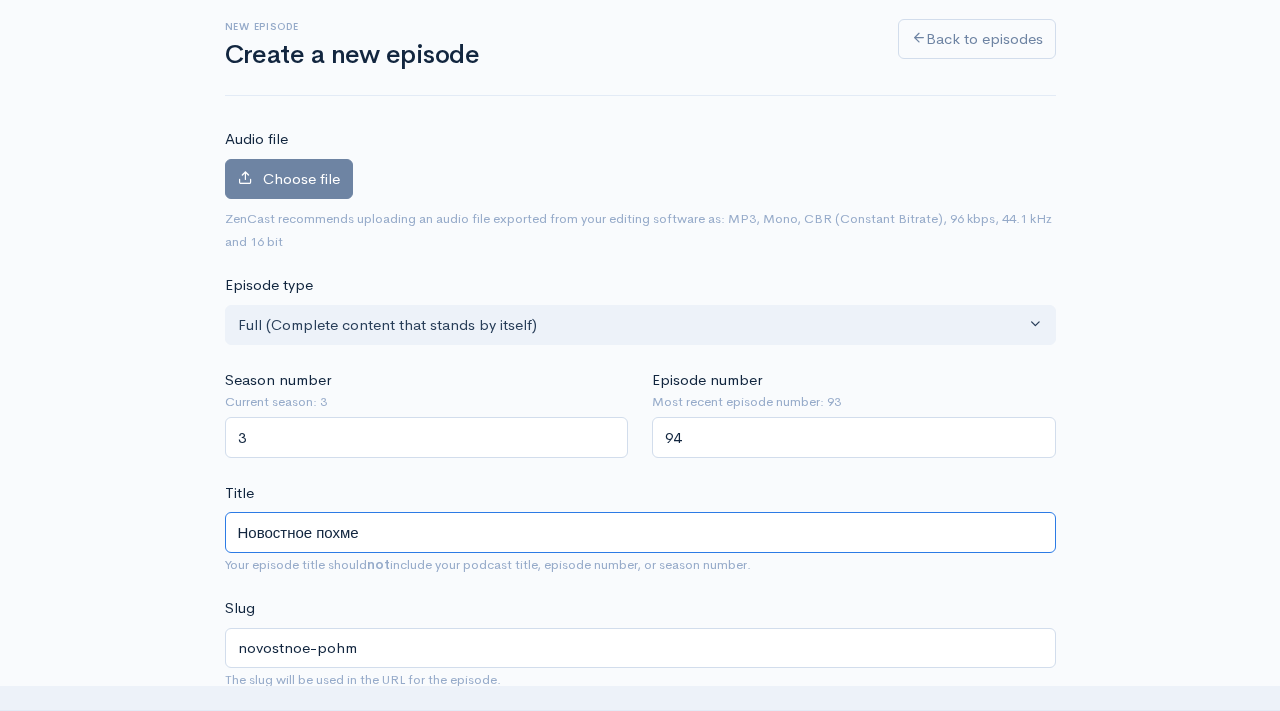 type on "Новостное похмел" 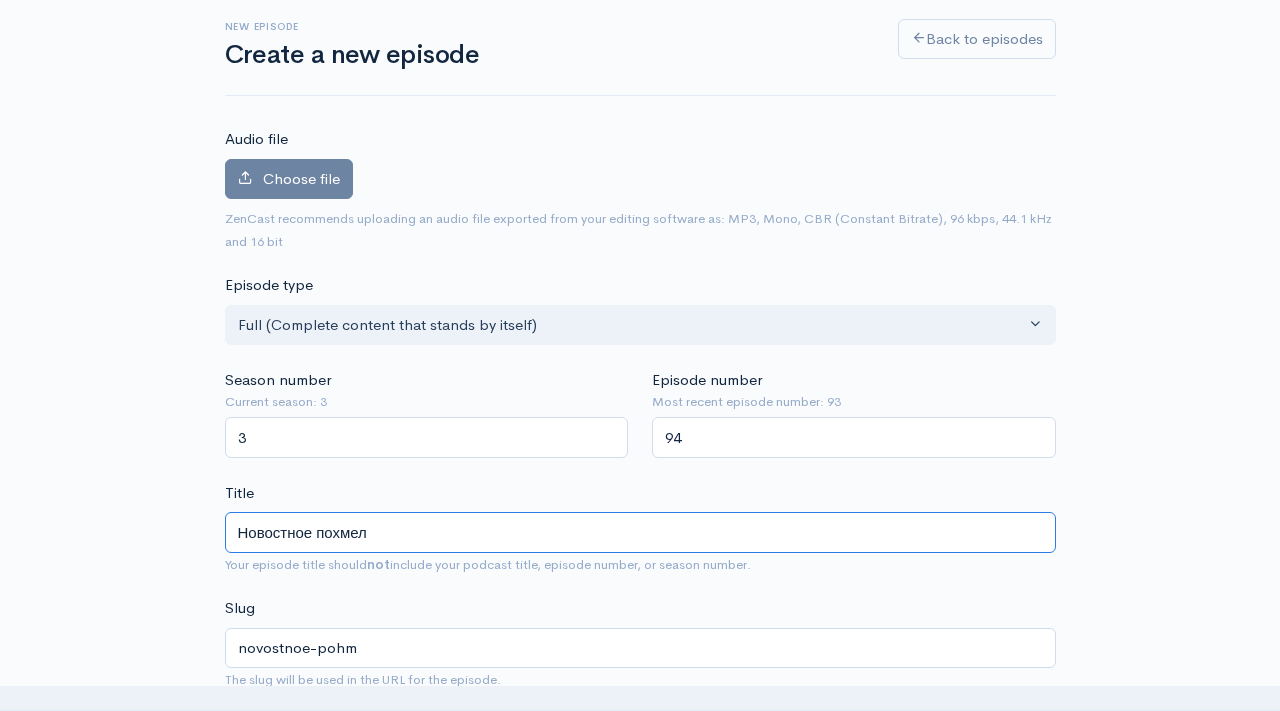 type on "novostnoe-pohmel" 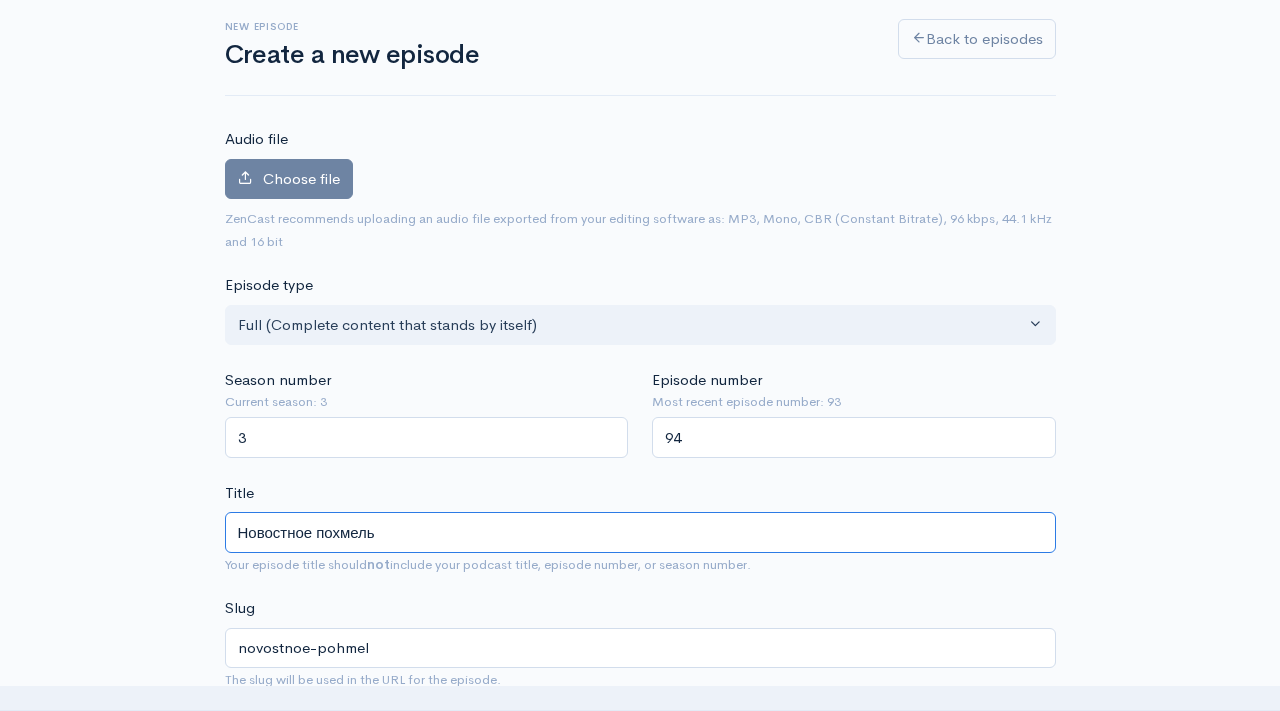 type on "Новостное похмелье" 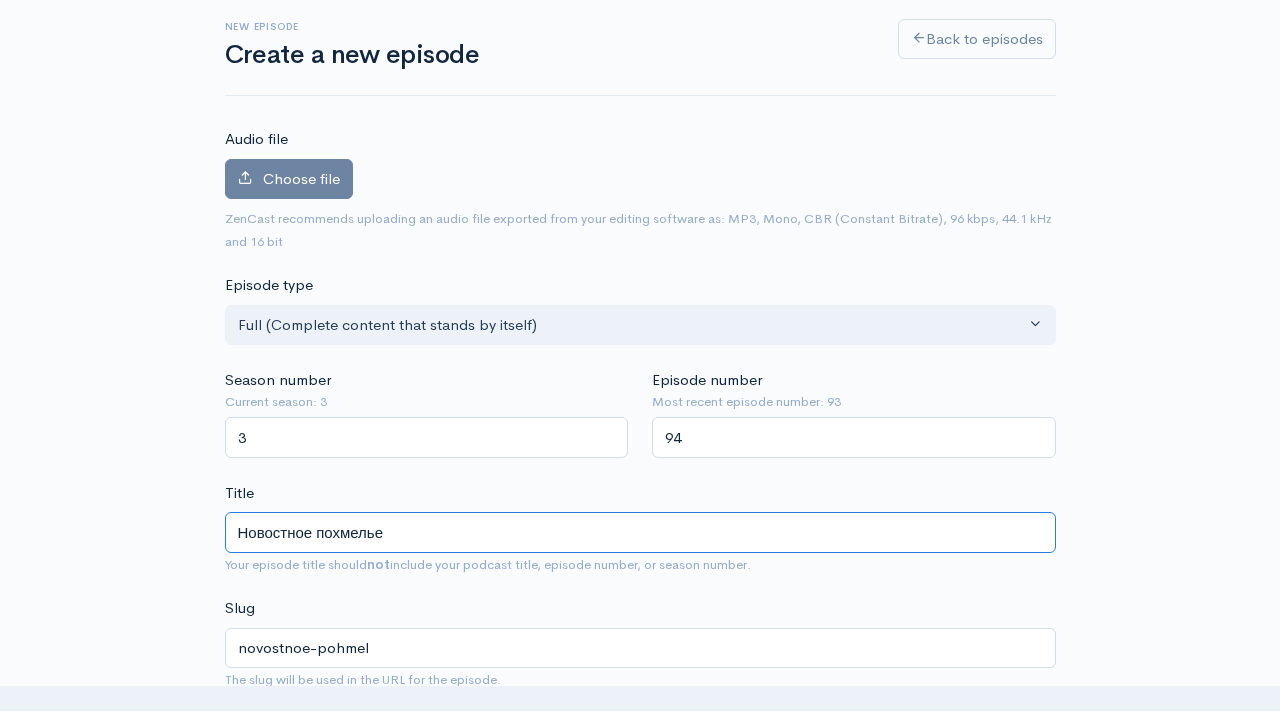 type on "novostnoe-pohmele" 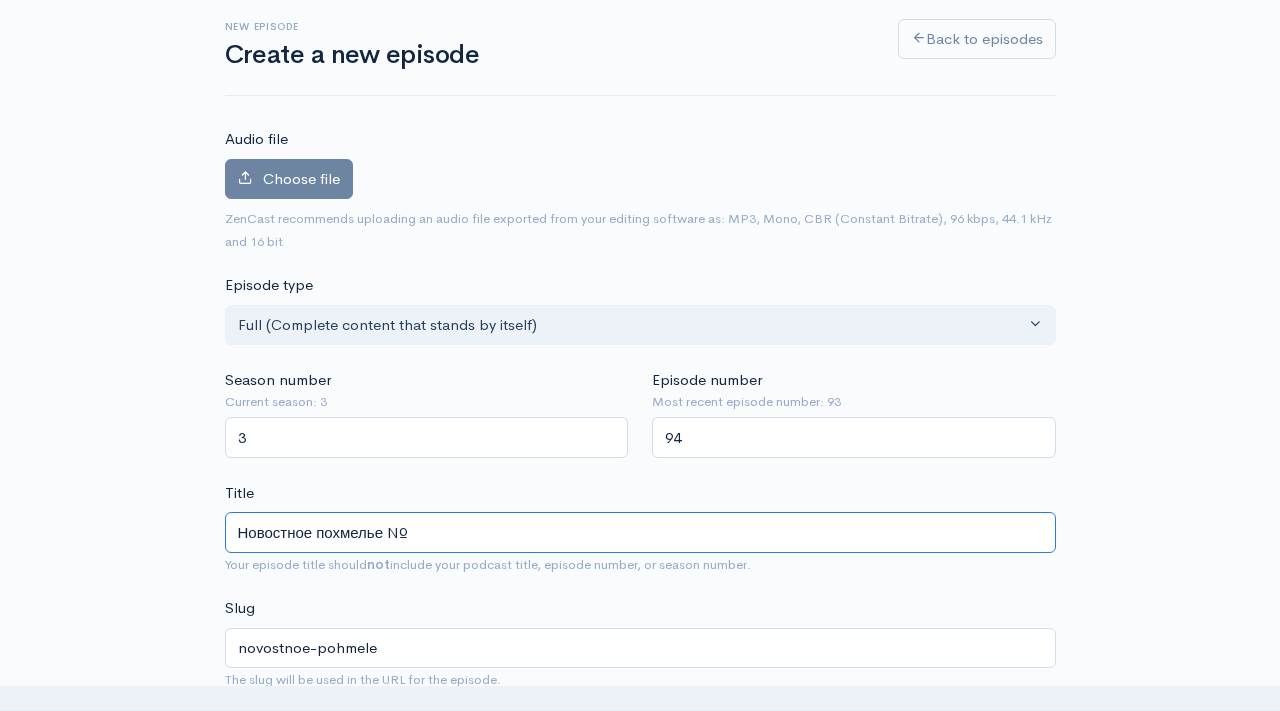 type on "Новостное похмелье №9" 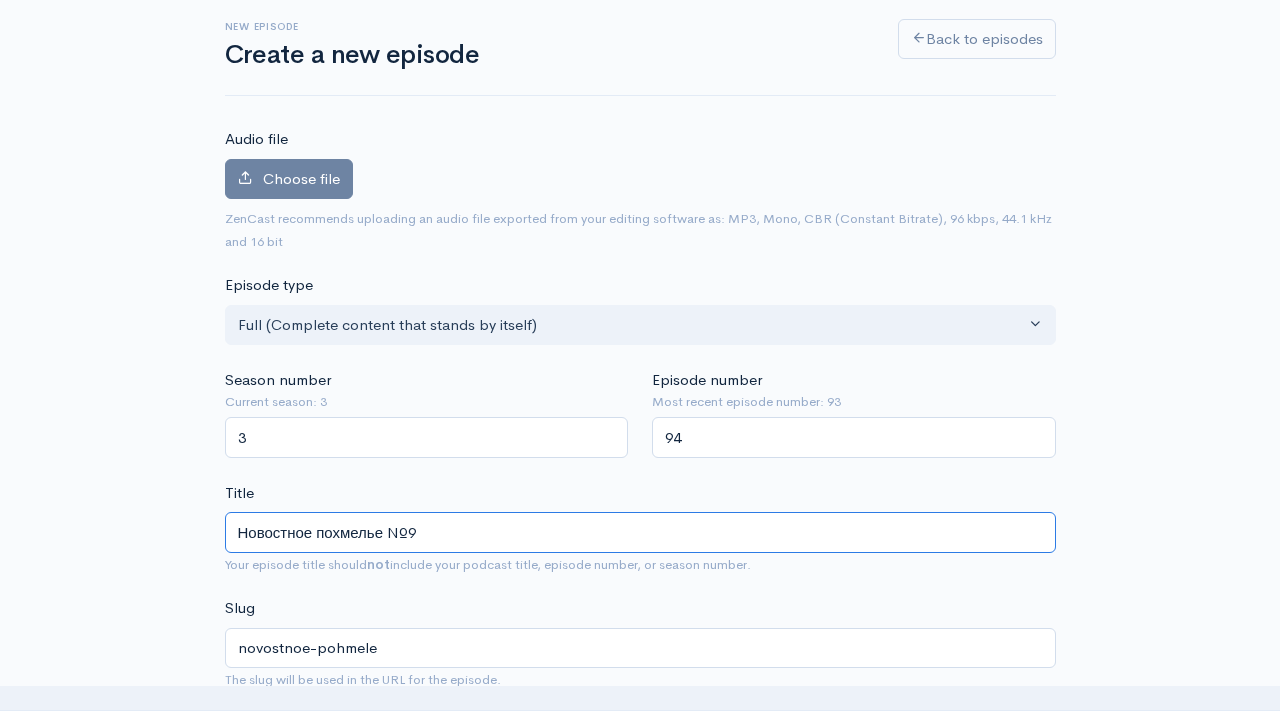 type on "novostnoe-pohmele-9" 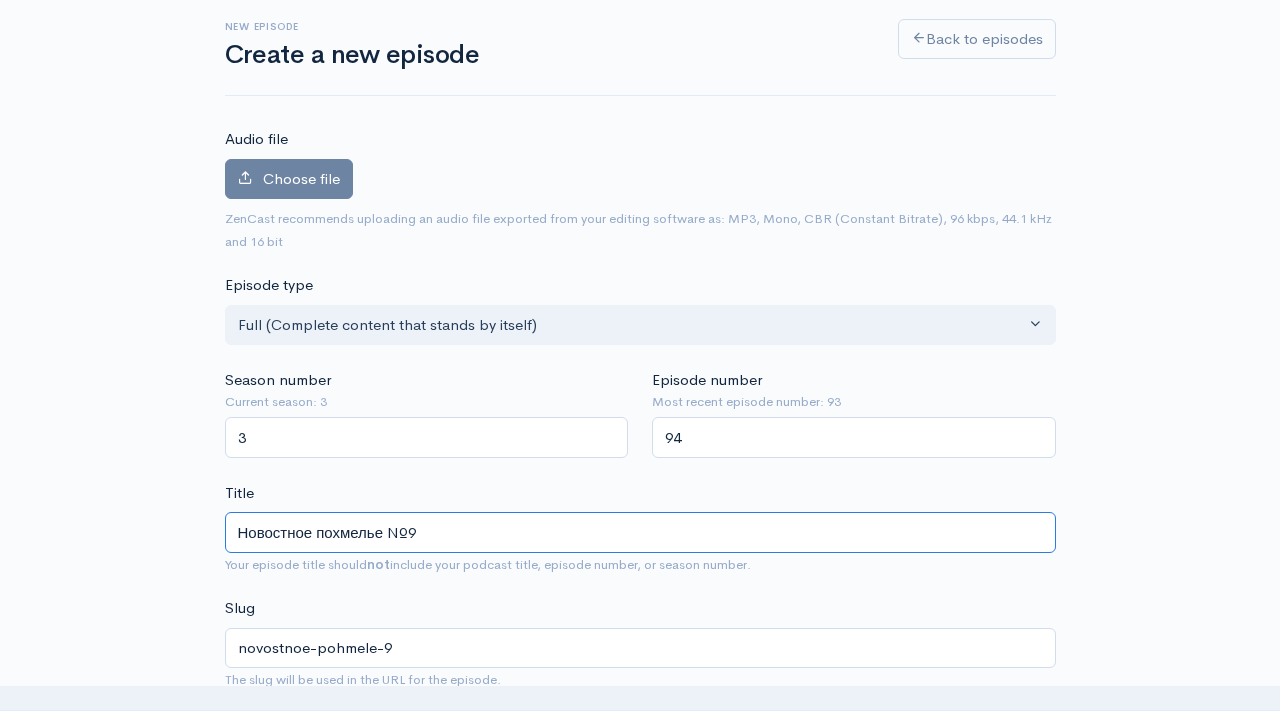 type on "Новостное похмелье №94" 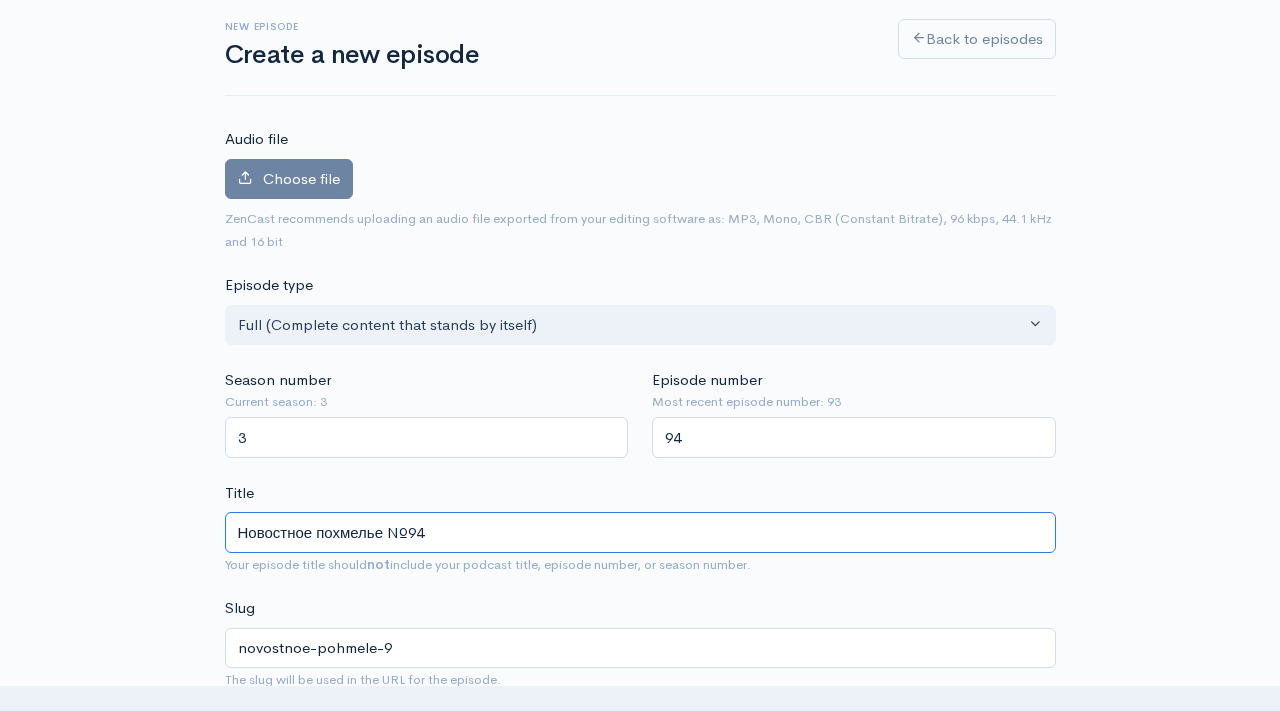 type on "novostnoe-pohmele-94" 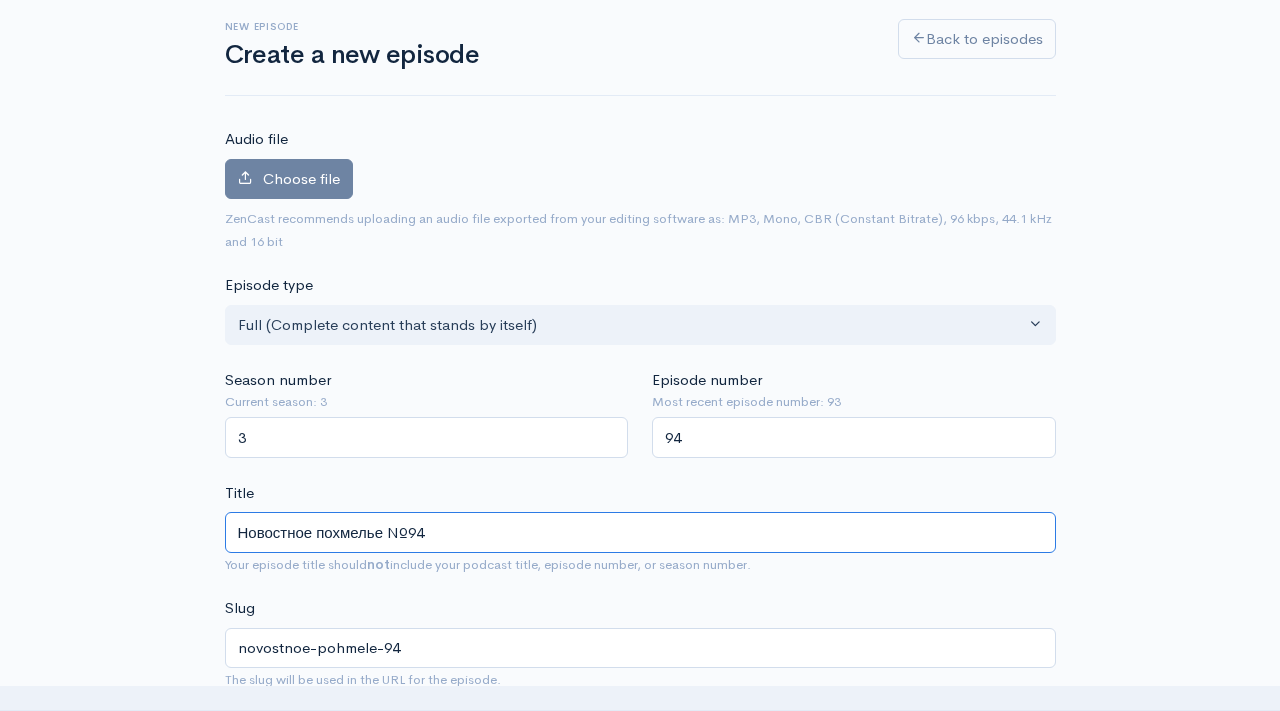 click on "Новостное похмелье №94" at bounding box center (640, 532) 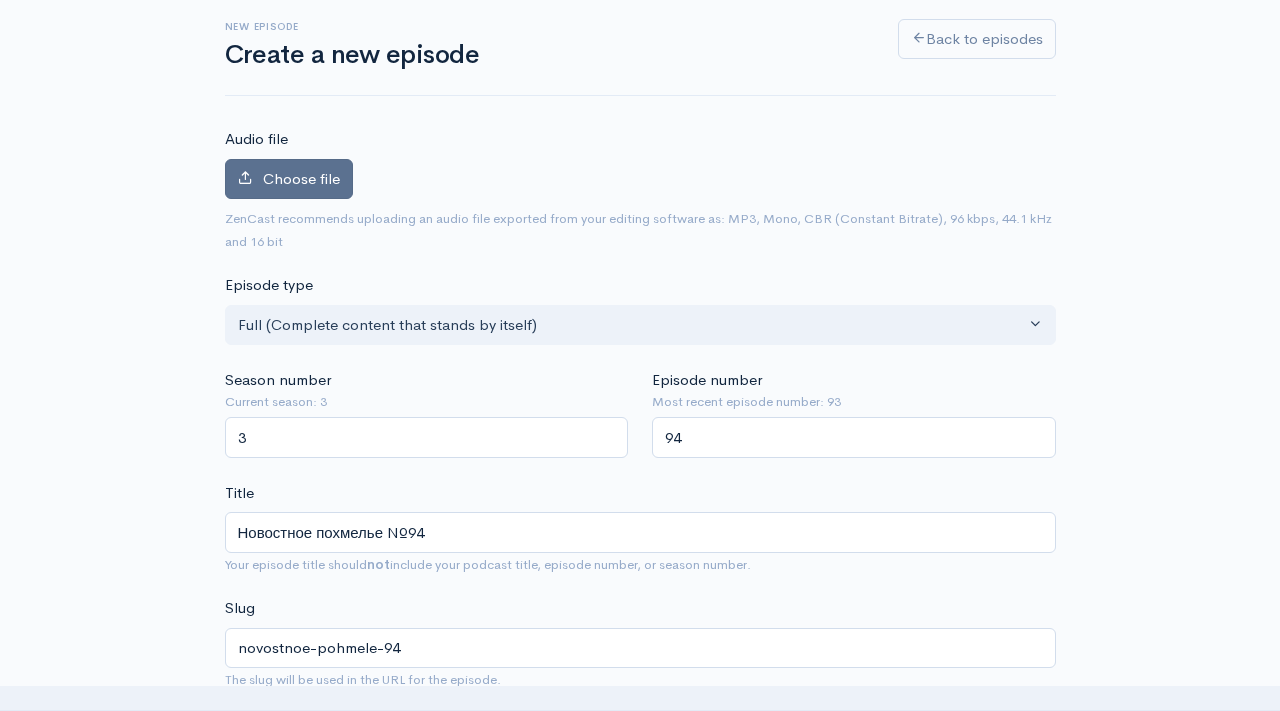 click on "Choose file" at bounding box center [301, 178] 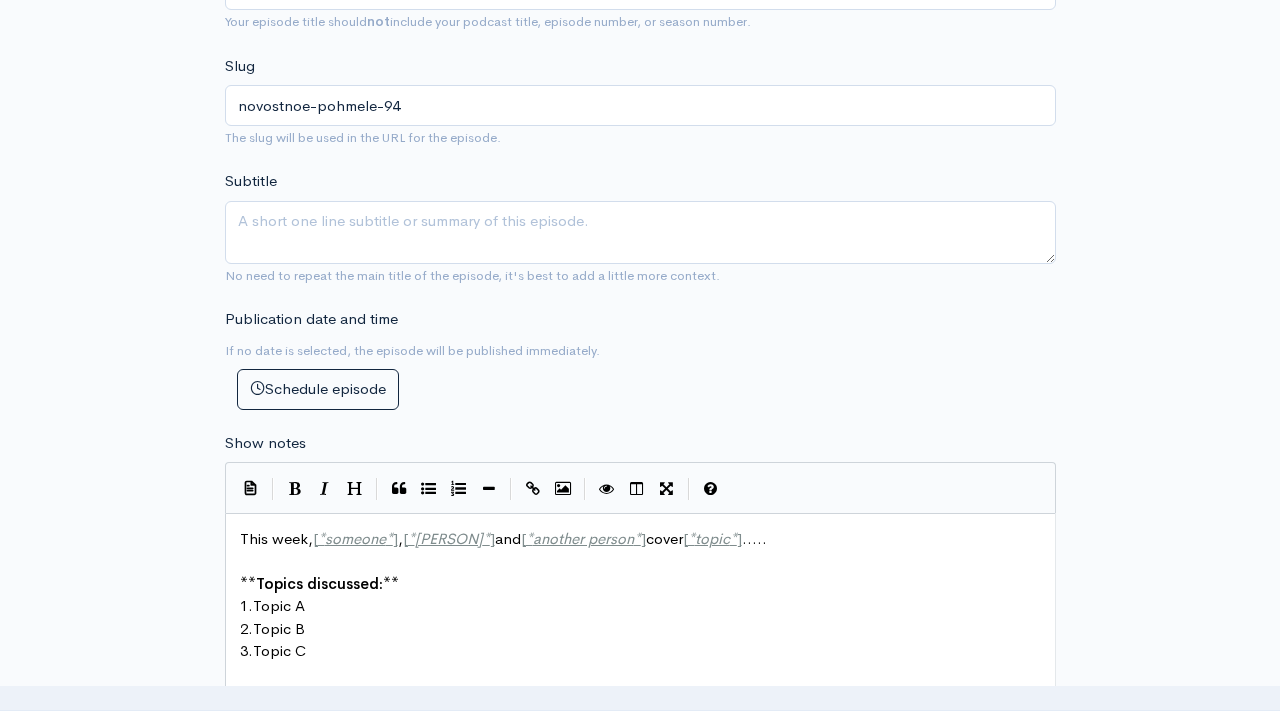 scroll, scrollTop: 973, scrollLeft: 0, axis: vertical 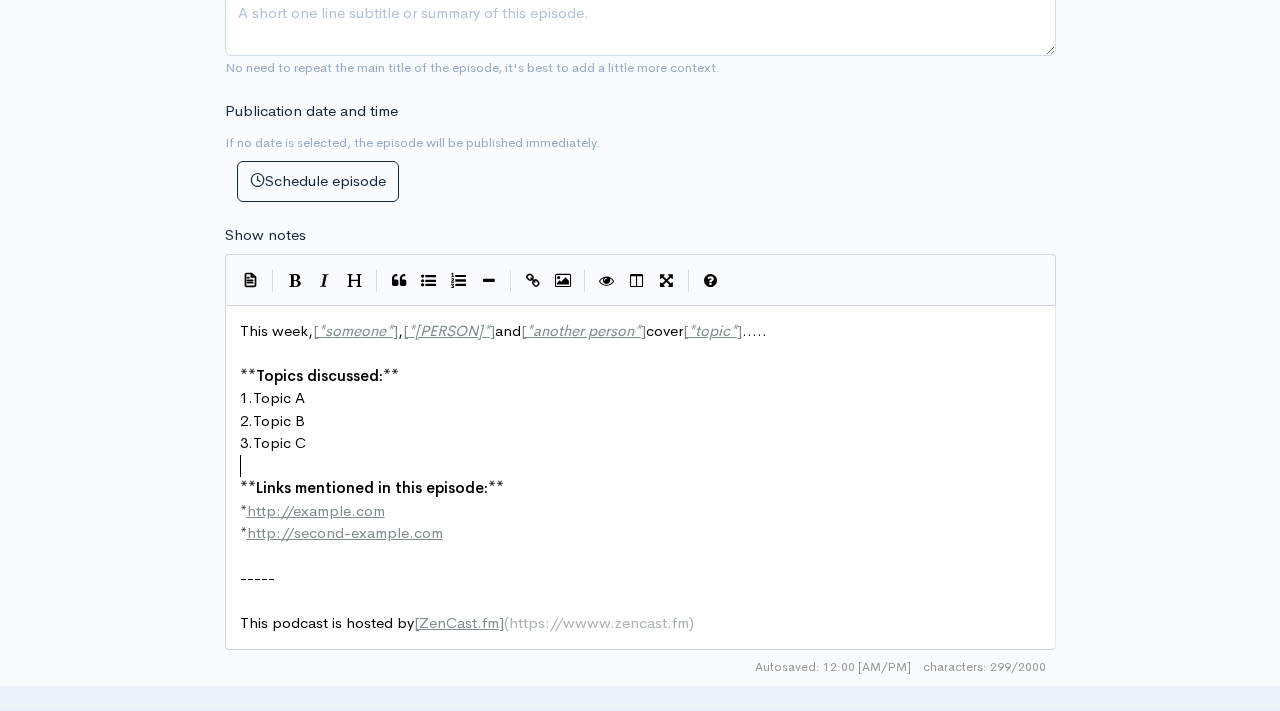 click on "​" at bounding box center (640, 466) 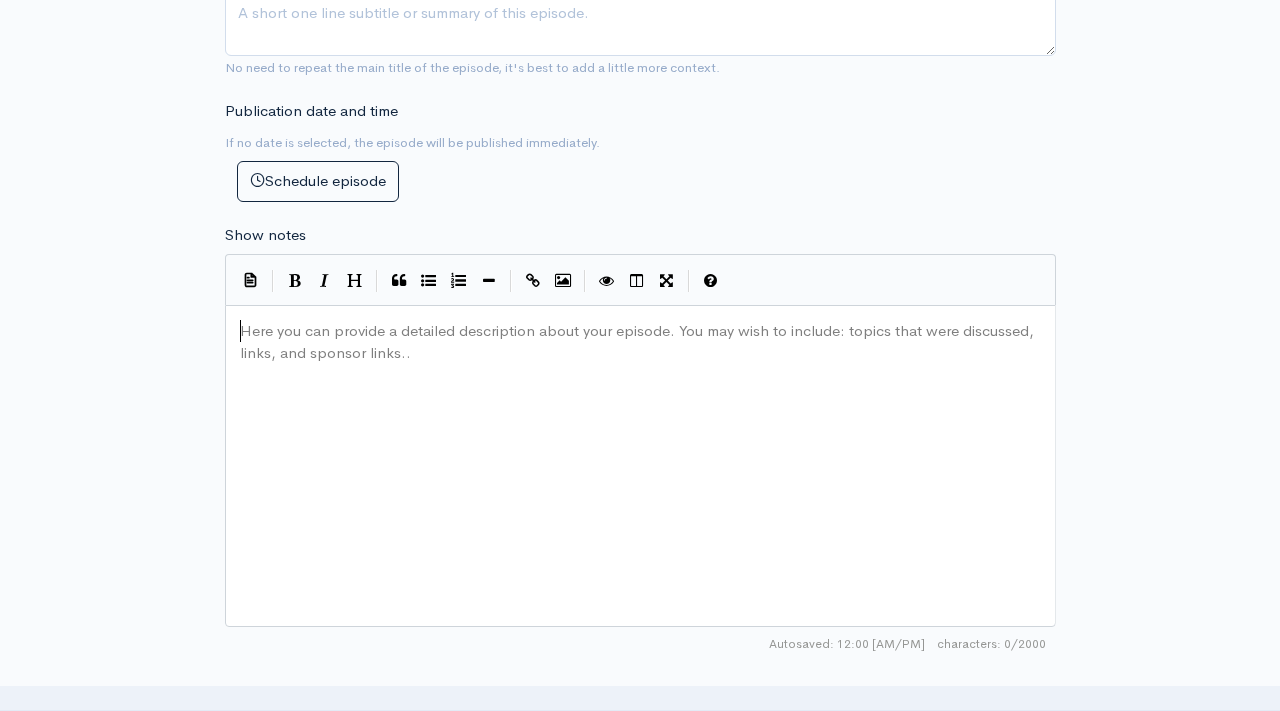 paste 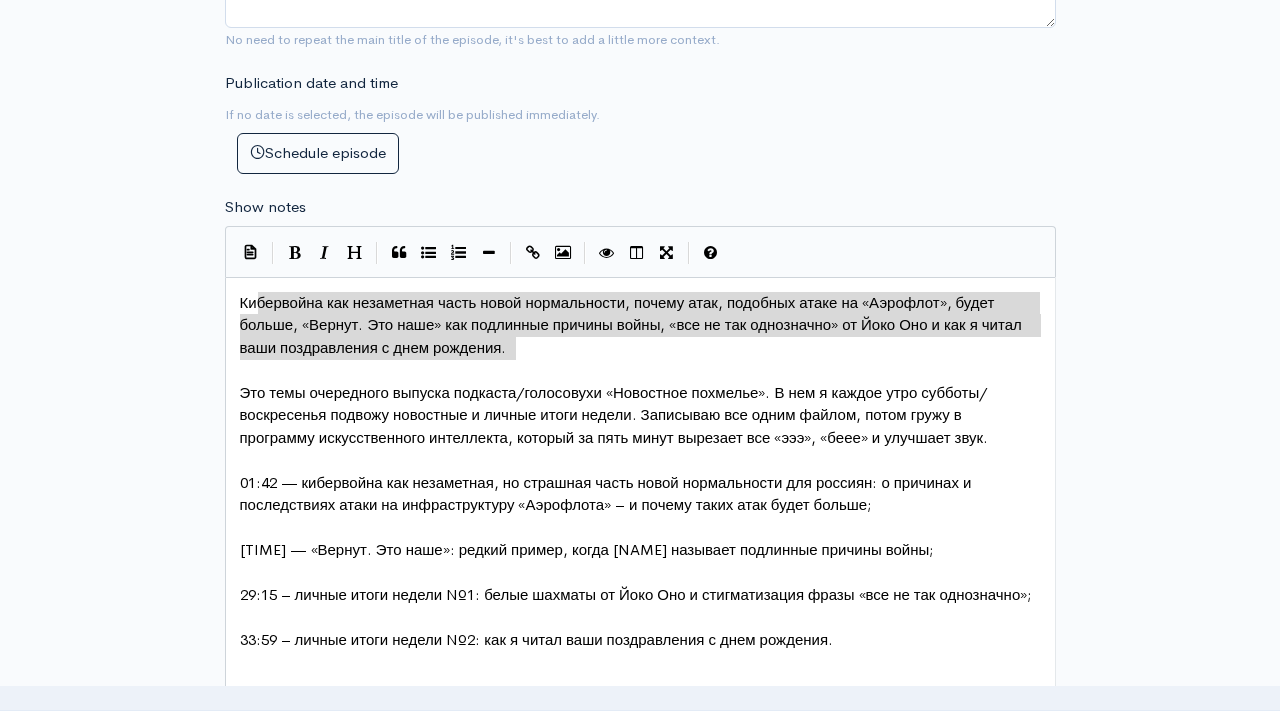 type on "Кибервойна как незаметная часть новой нормальности, почему атак, подобных атаке на «Аэрофлот», будет больше, «Вернут. Это наше» как подлинные причины войны, «все не так однозначно» от Йоко Оно и как я читал ваши поздравления с днем рождения." 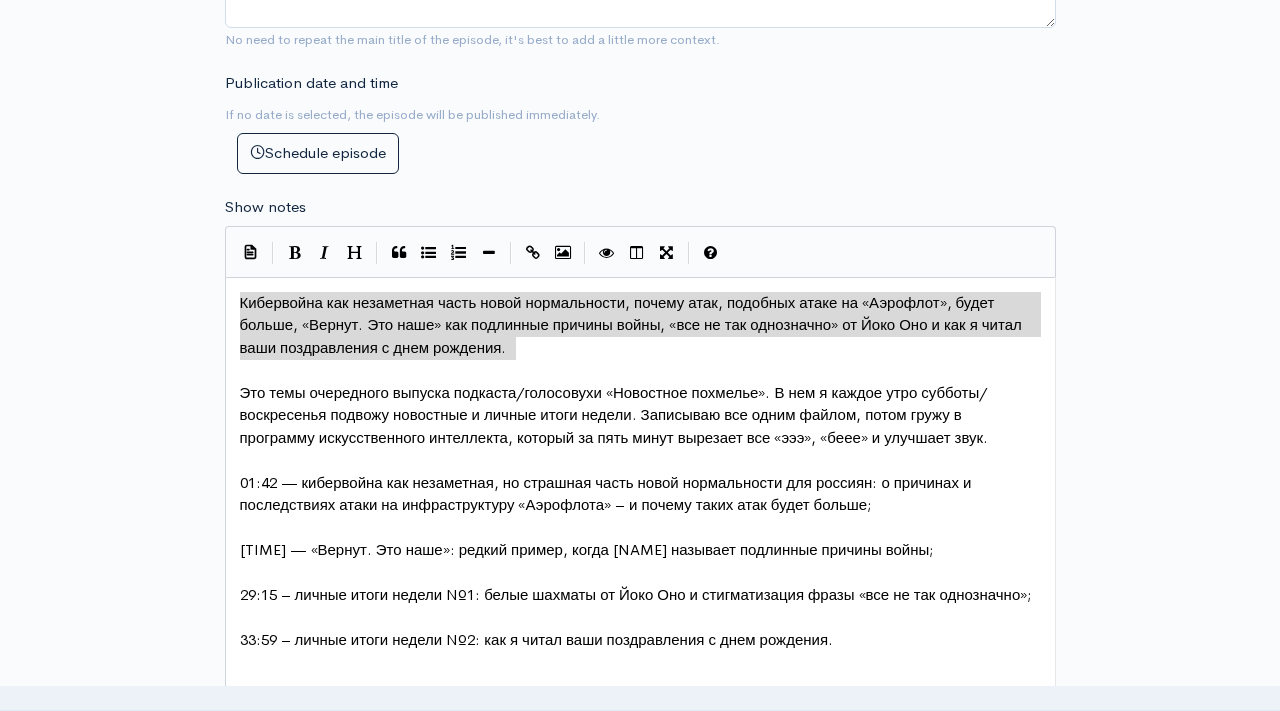 drag, startPoint x: 517, startPoint y: 346, endPoint x: 225, endPoint y: 297, distance: 296.08276 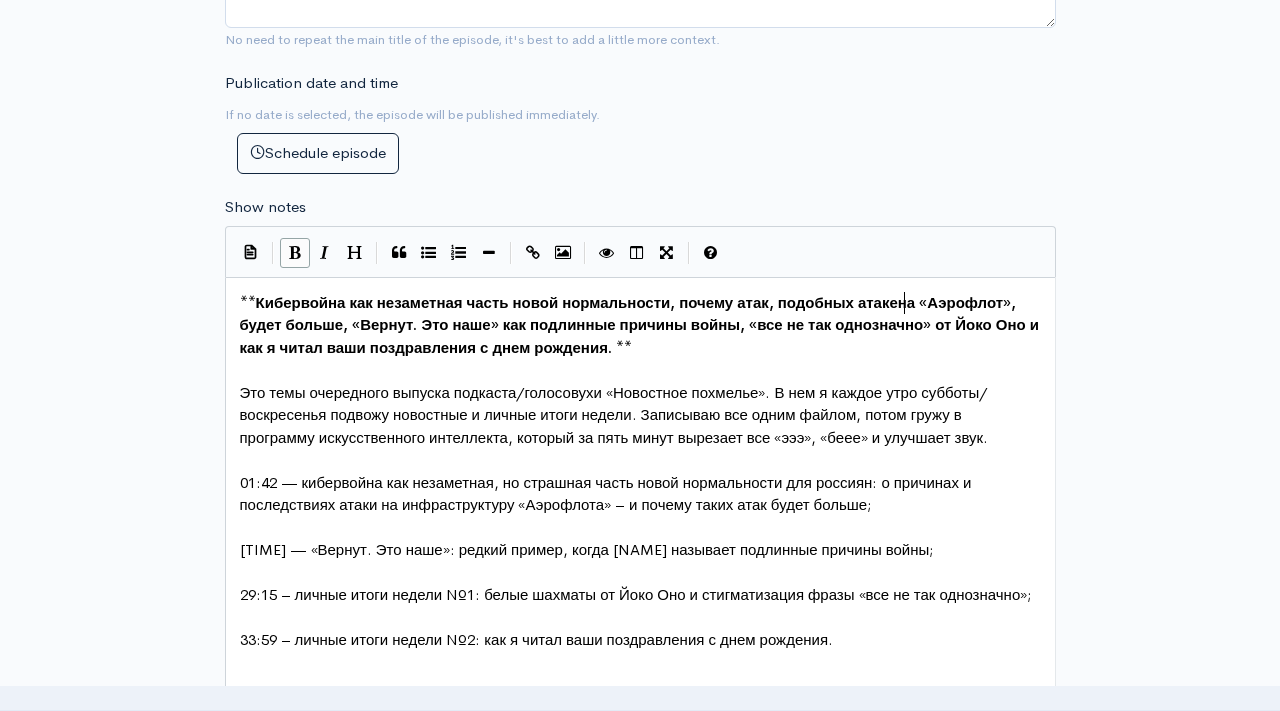 scroll, scrollTop: 7, scrollLeft: 10, axis: both 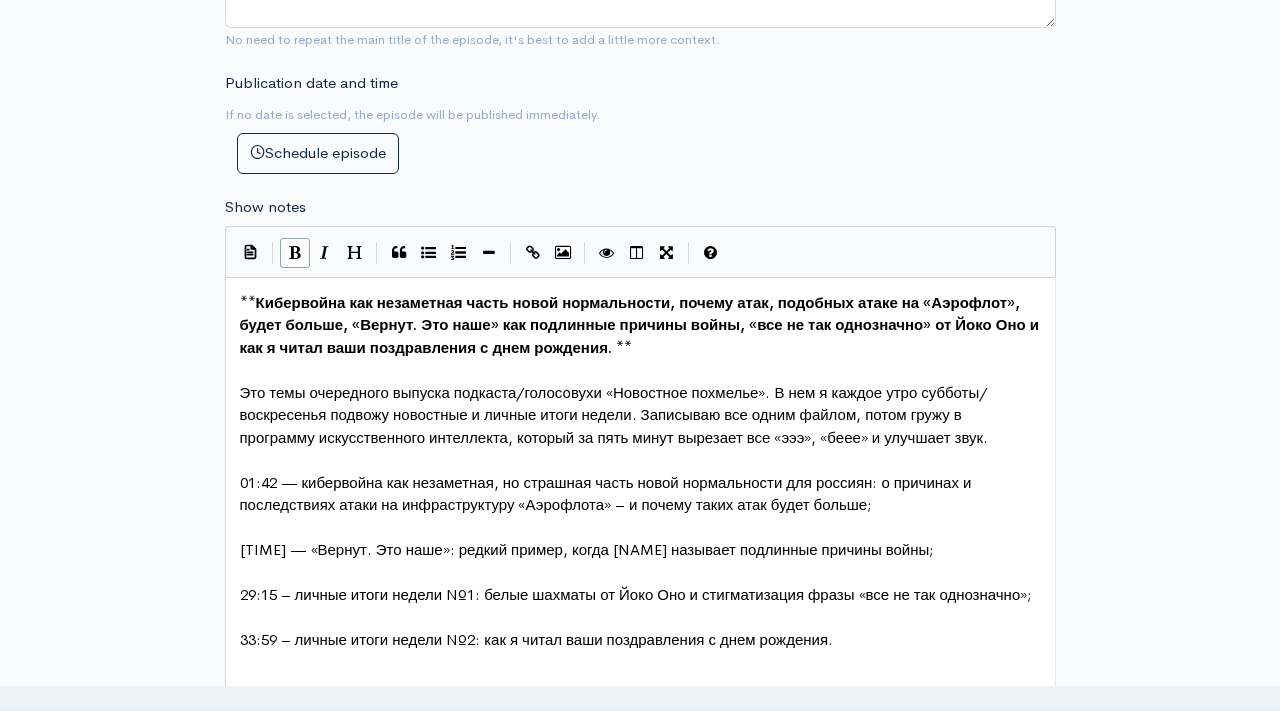 type on "е" 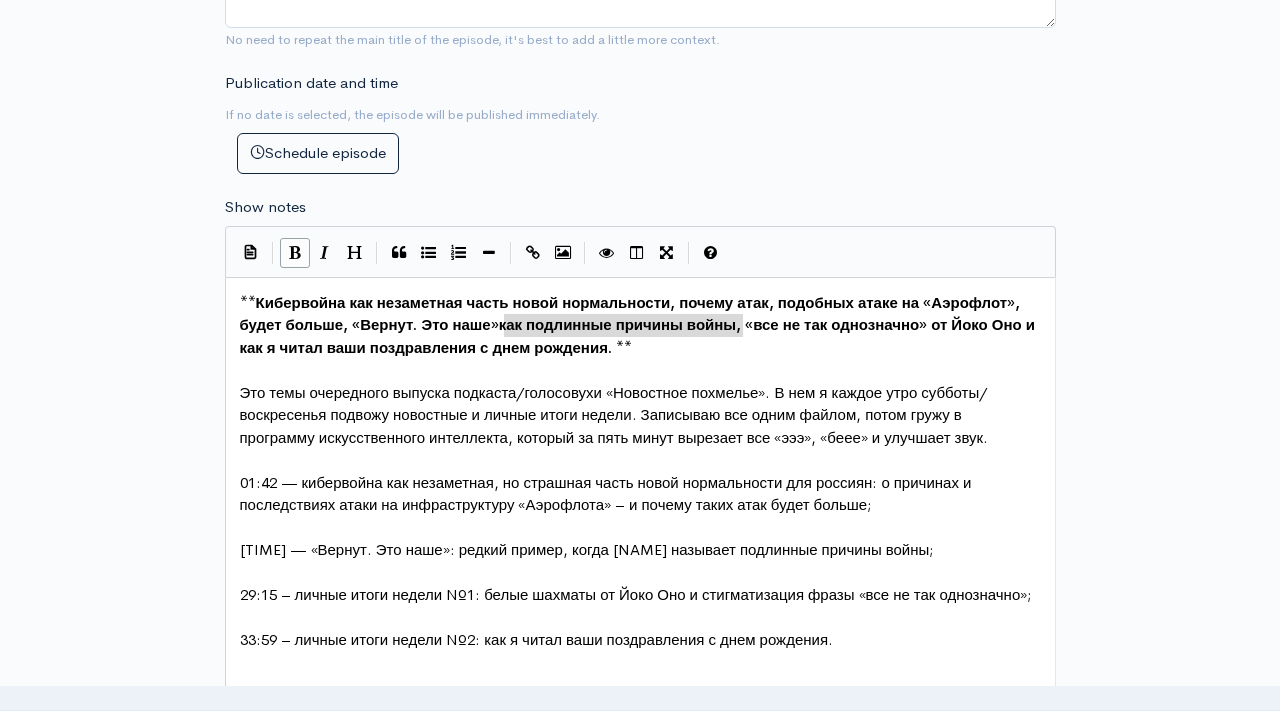 drag, startPoint x: 504, startPoint y: 323, endPoint x: 742, endPoint y: 333, distance: 238.20999 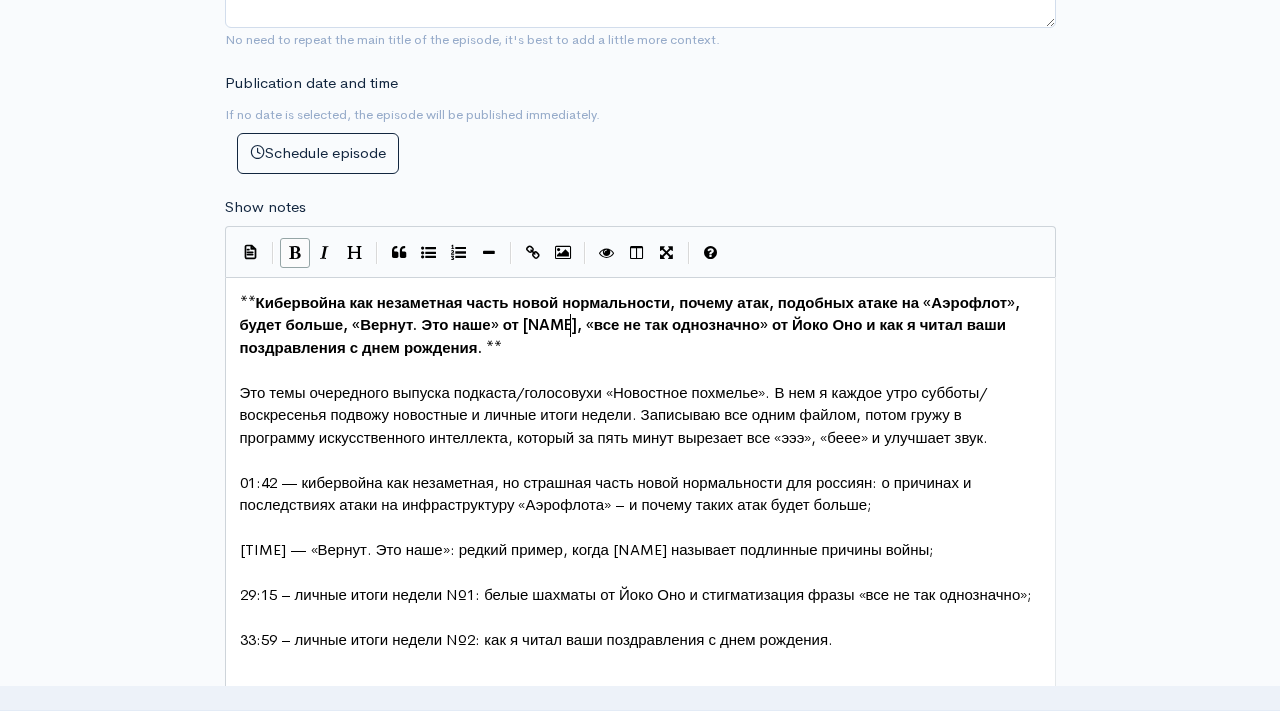 scroll, scrollTop: 7, scrollLeft: 70, axis: both 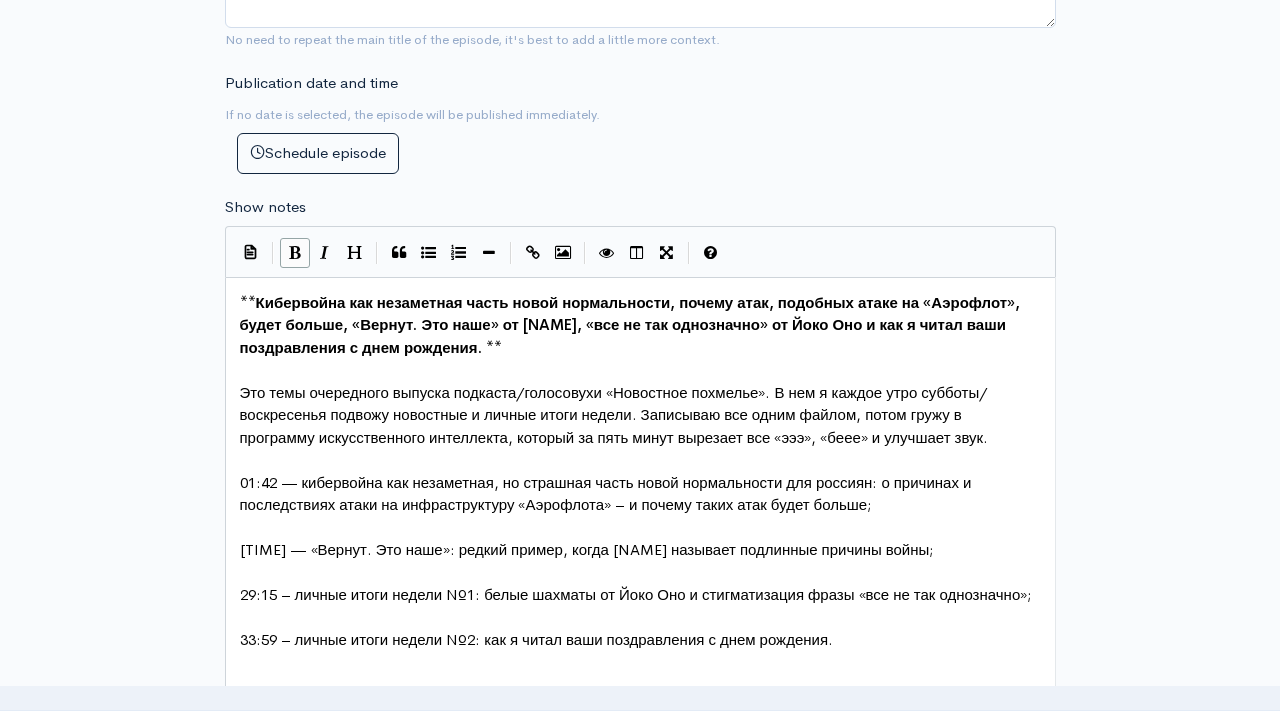 type on "от [NAME]" 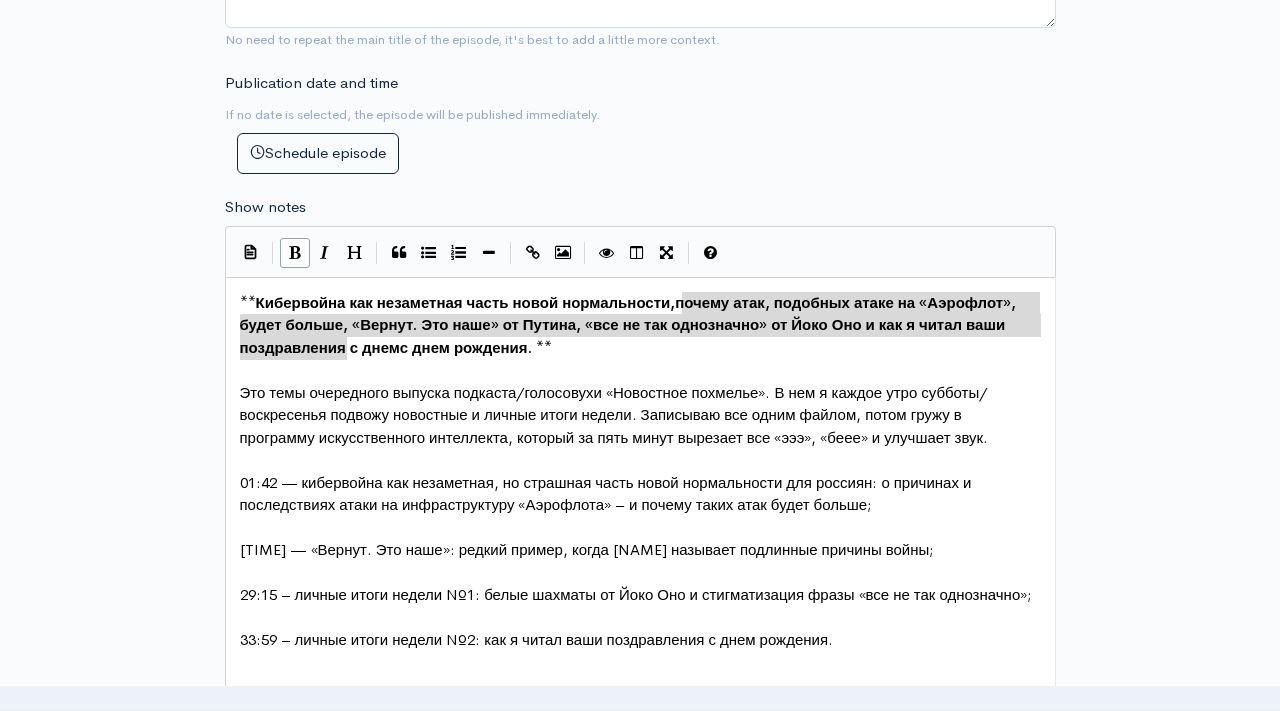 type on "почему атак, подобных атаке на «Аэрофлот», будет больше" 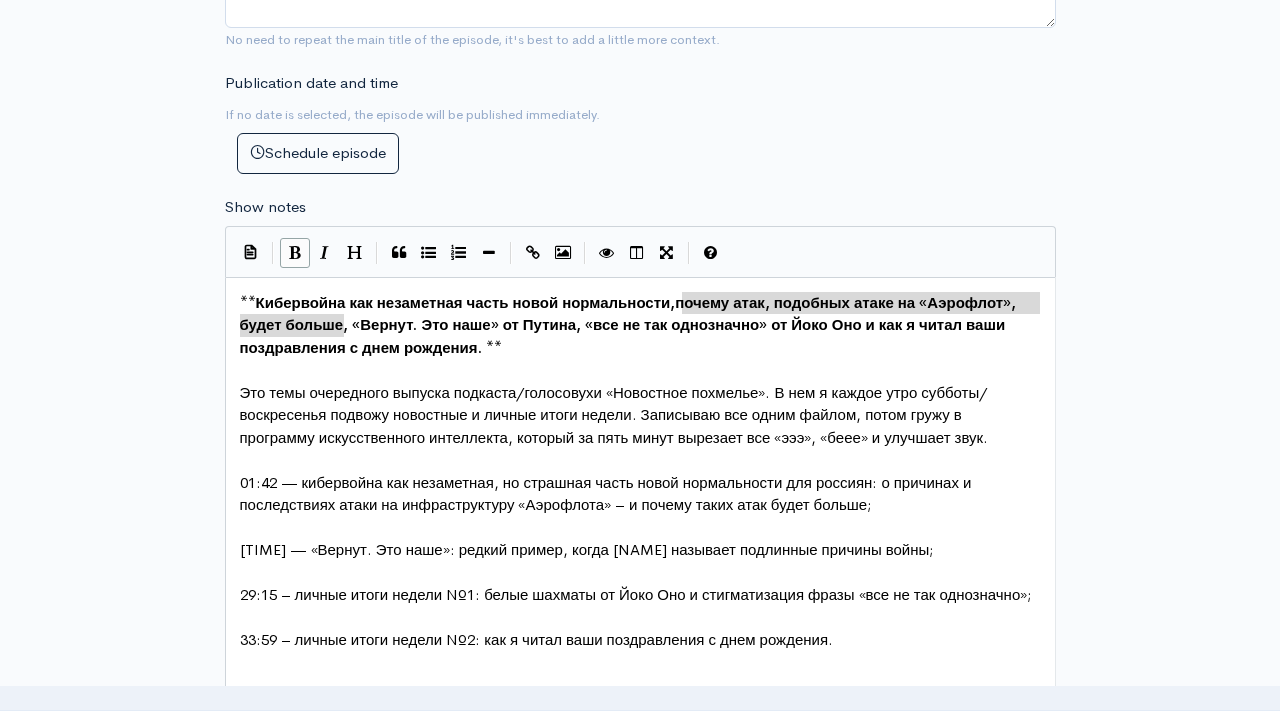 drag, startPoint x: 682, startPoint y: 302, endPoint x: 342, endPoint y: 331, distance: 341.23453 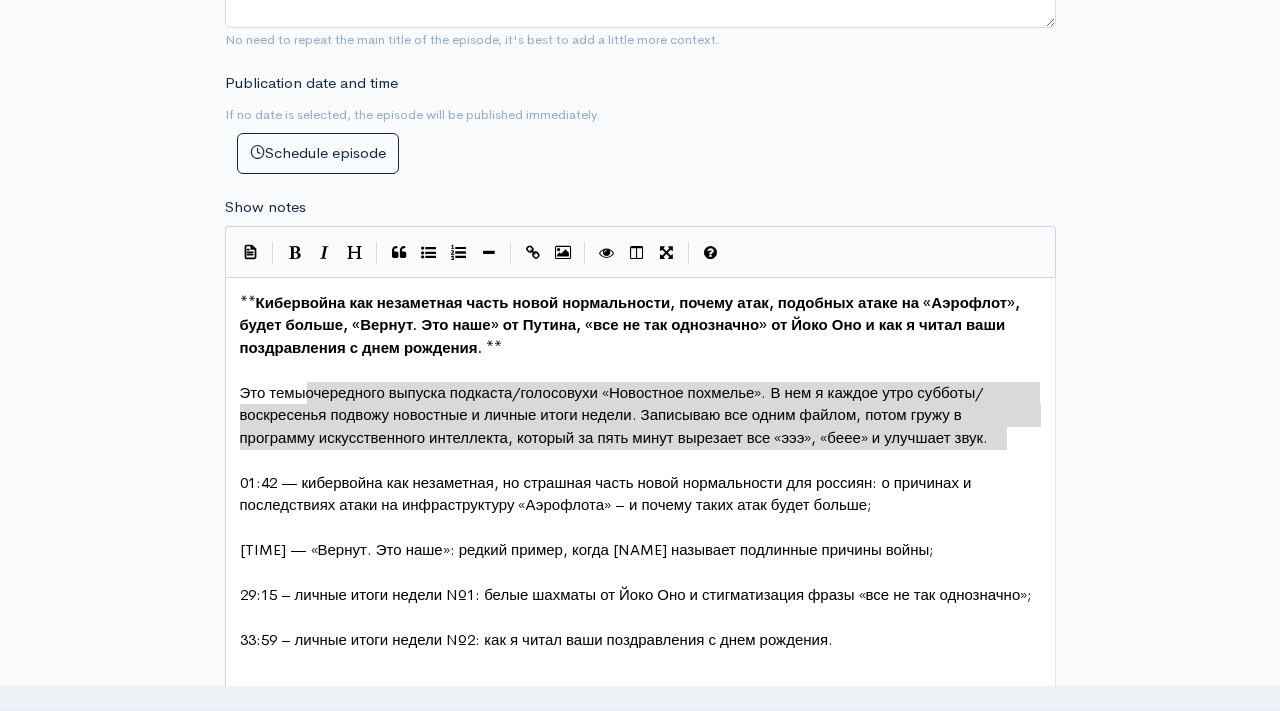 type on "Это темы очередного выпуска подкаста/голосовухи «Новостное похмелье». В нем я каждое утро субботы/воскресенья подвожу новостные и личные итоги недели. Записываю все одним файлом, потом гружу в программу искусственного интеллекта, который за пять минут вырезает все «эээ», «беее» и улучшает звук." 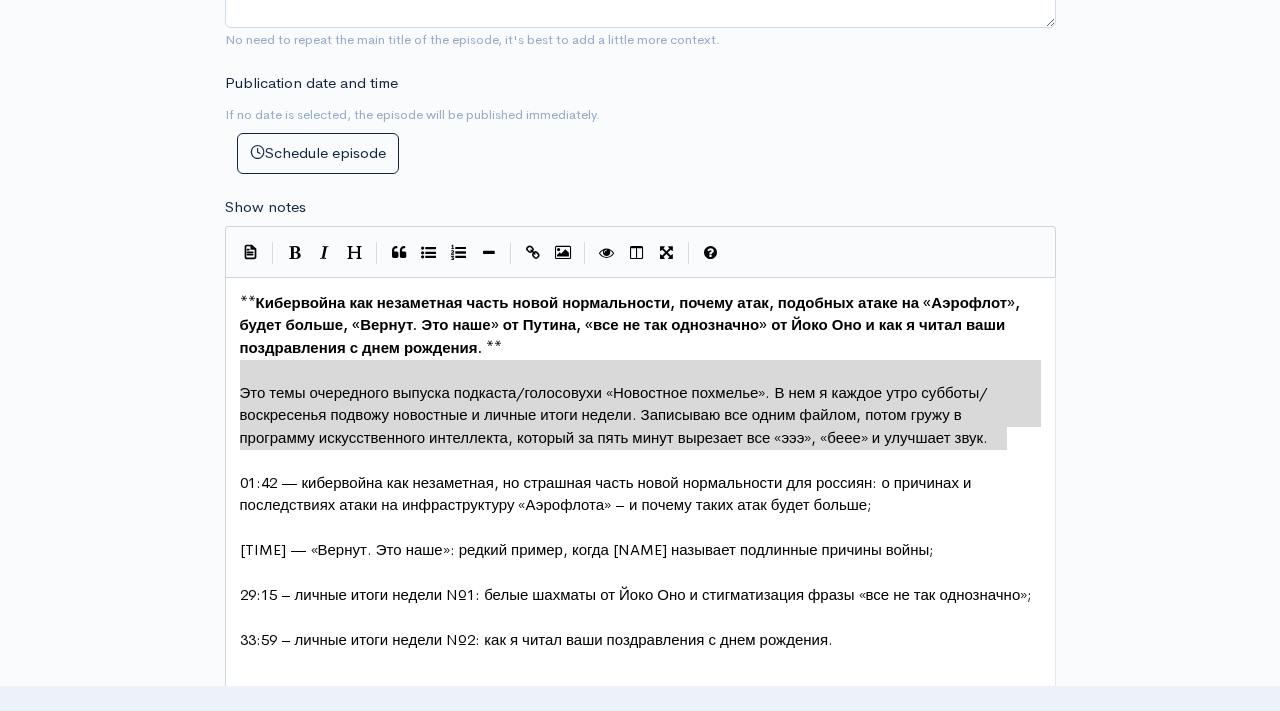 drag, startPoint x: 1037, startPoint y: 440, endPoint x: 246, endPoint y: 378, distance: 793.4261 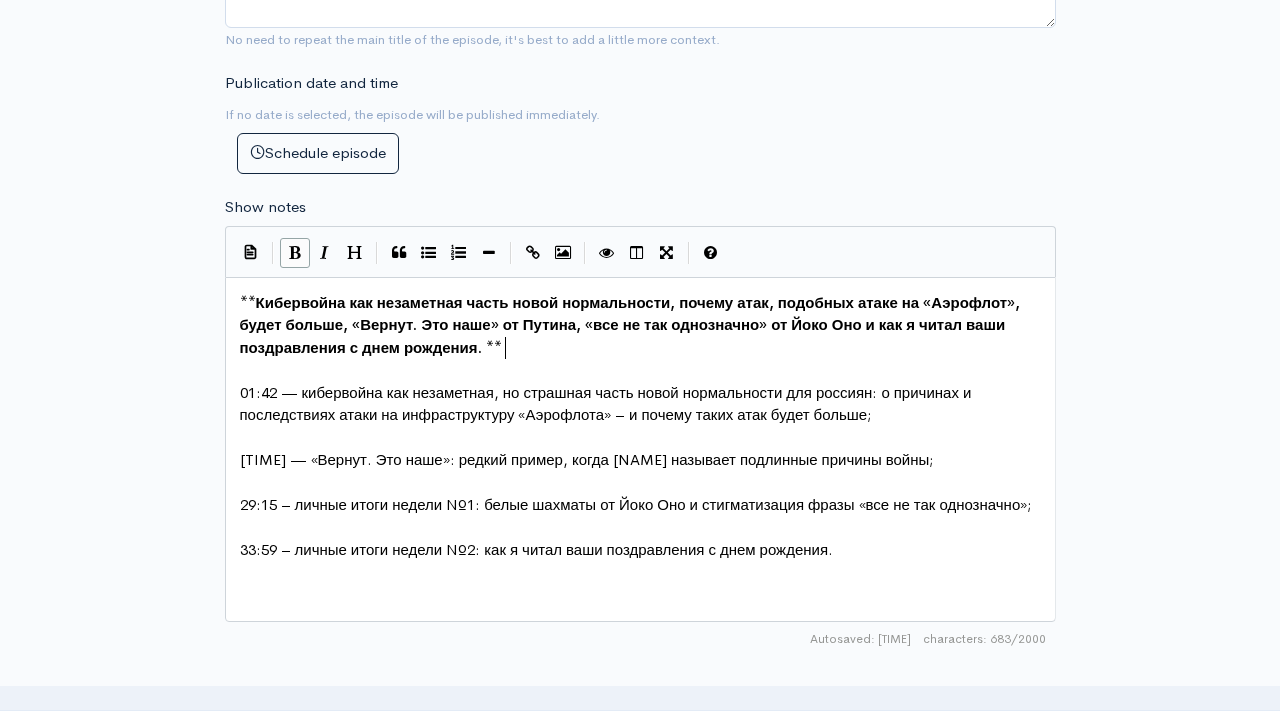 click on "​" at bounding box center (640, 573) 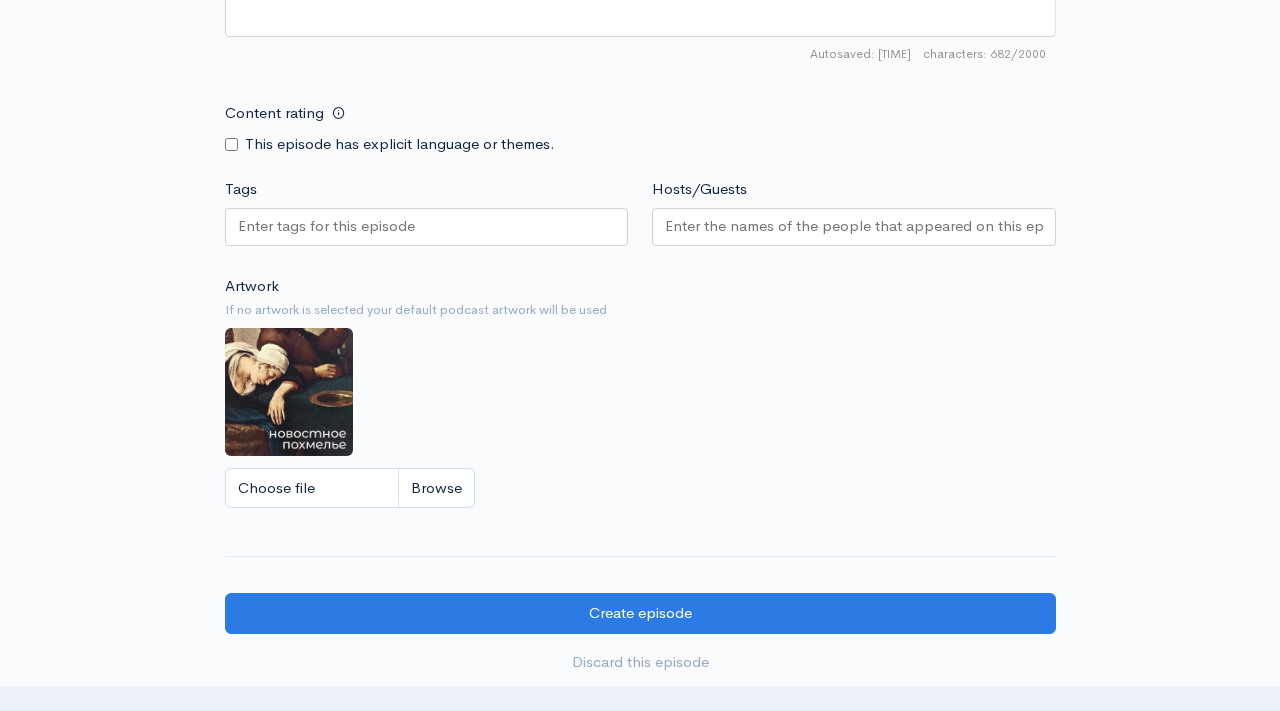 scroll, scrollTop: 1819, scrollLeft: 0, axis: vertical 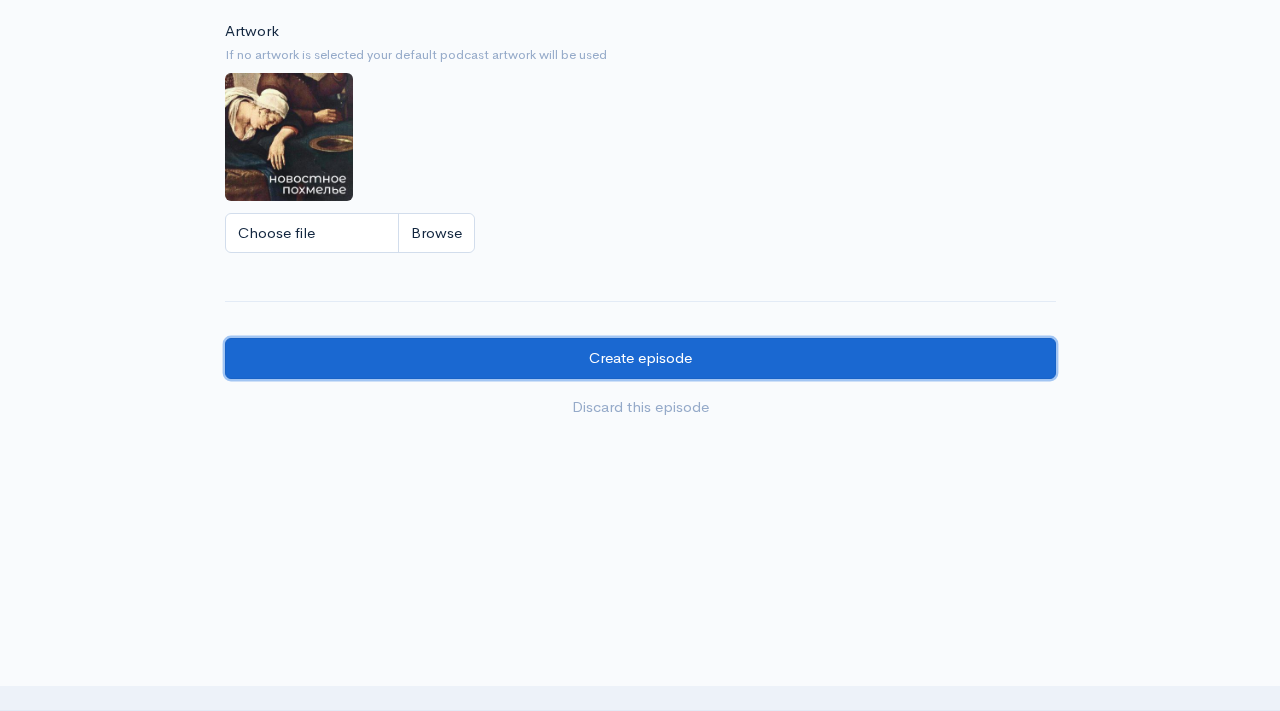 click on "Create episode" at bounding box center (640, 358) 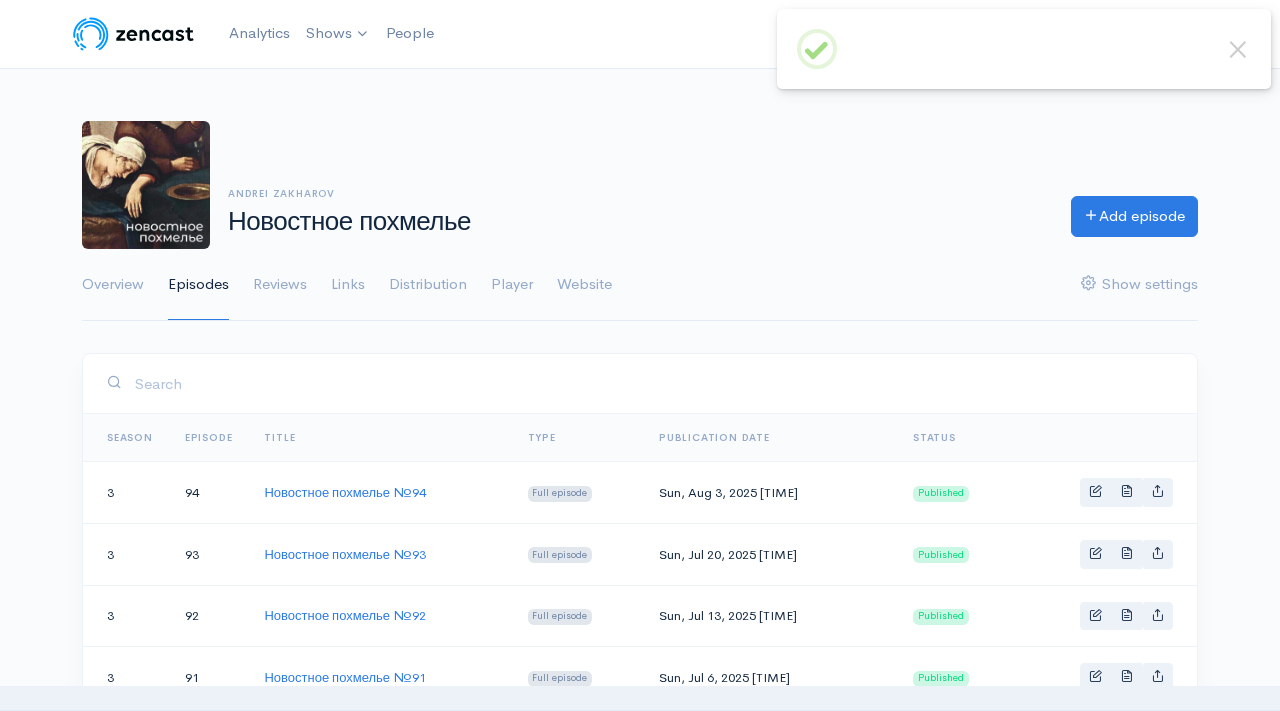 scroll, scrollTop: 0, scrollLeft: 0, axis: both 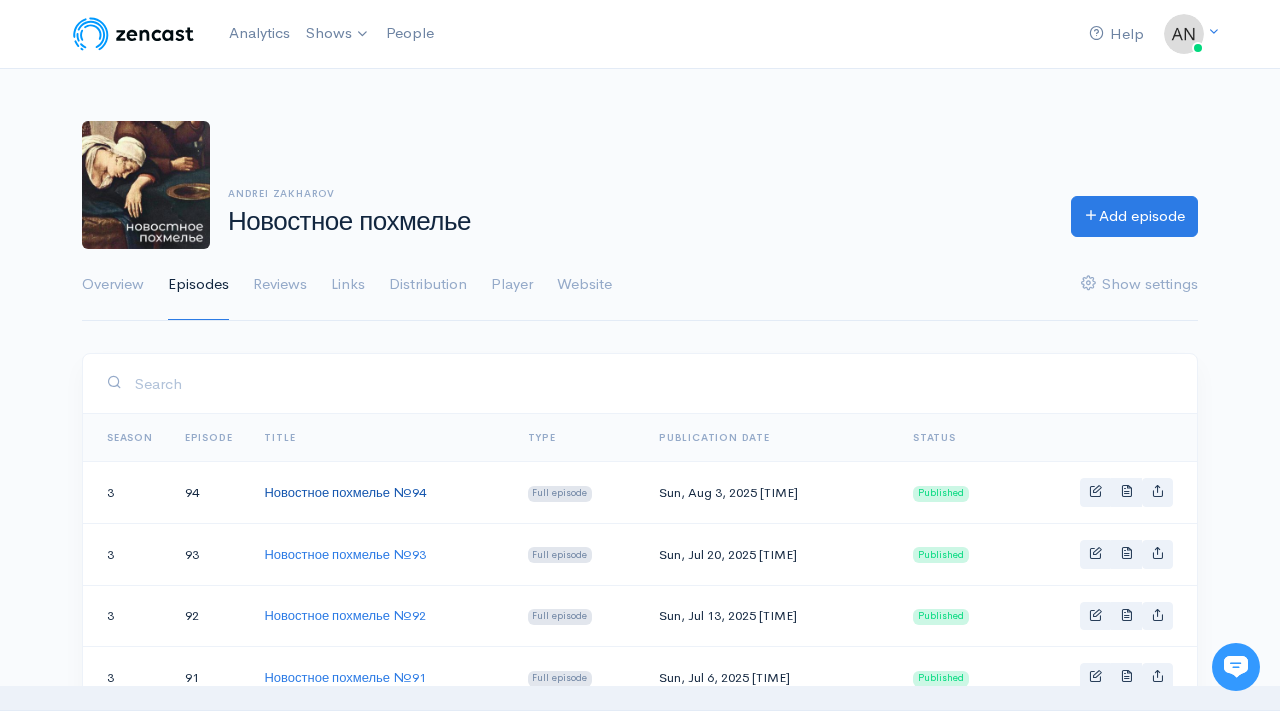 click on "Новостное похмелье №94" at bounding box center [345, 492] 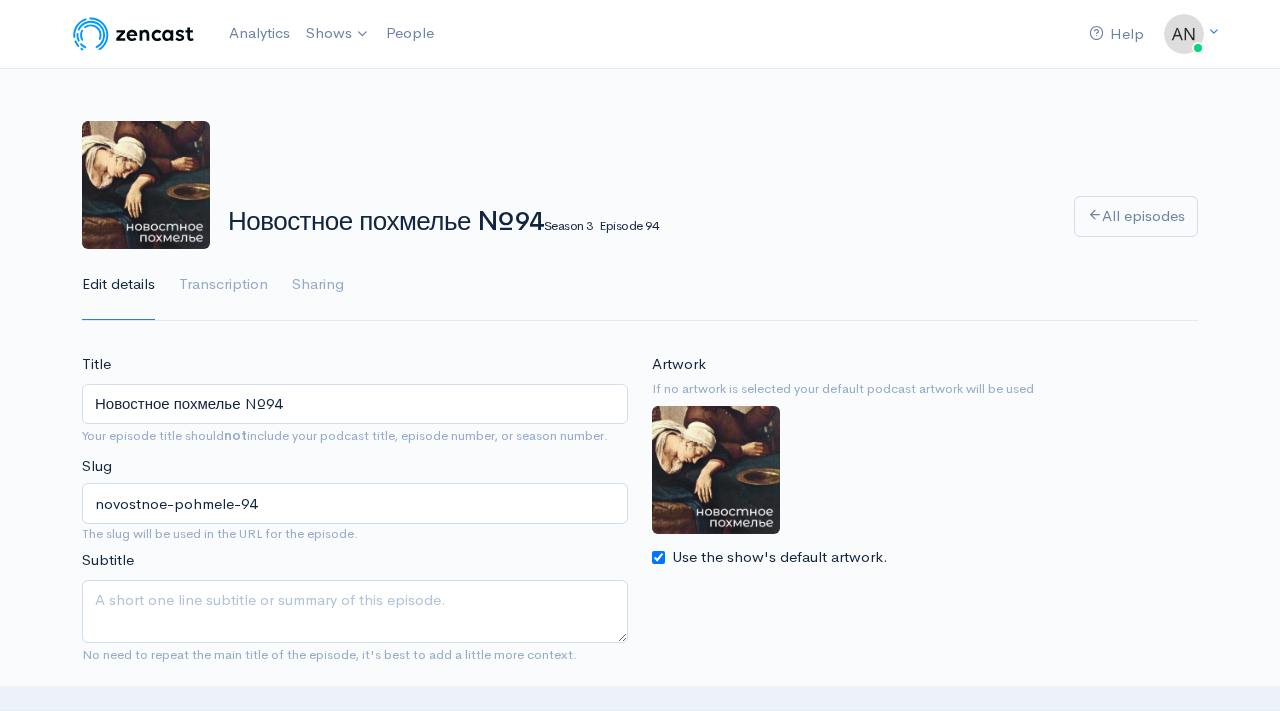 scroll, scrollTop: 321, scrollLeft: 0, axis: vertical 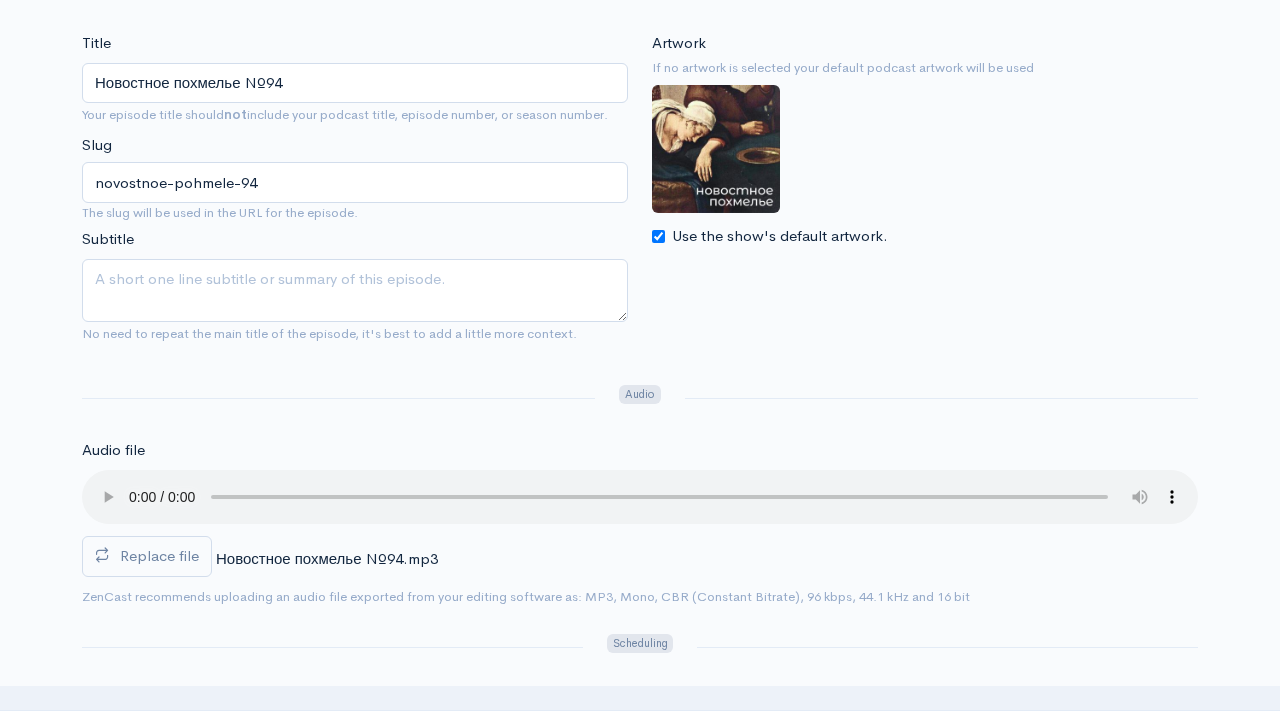 type 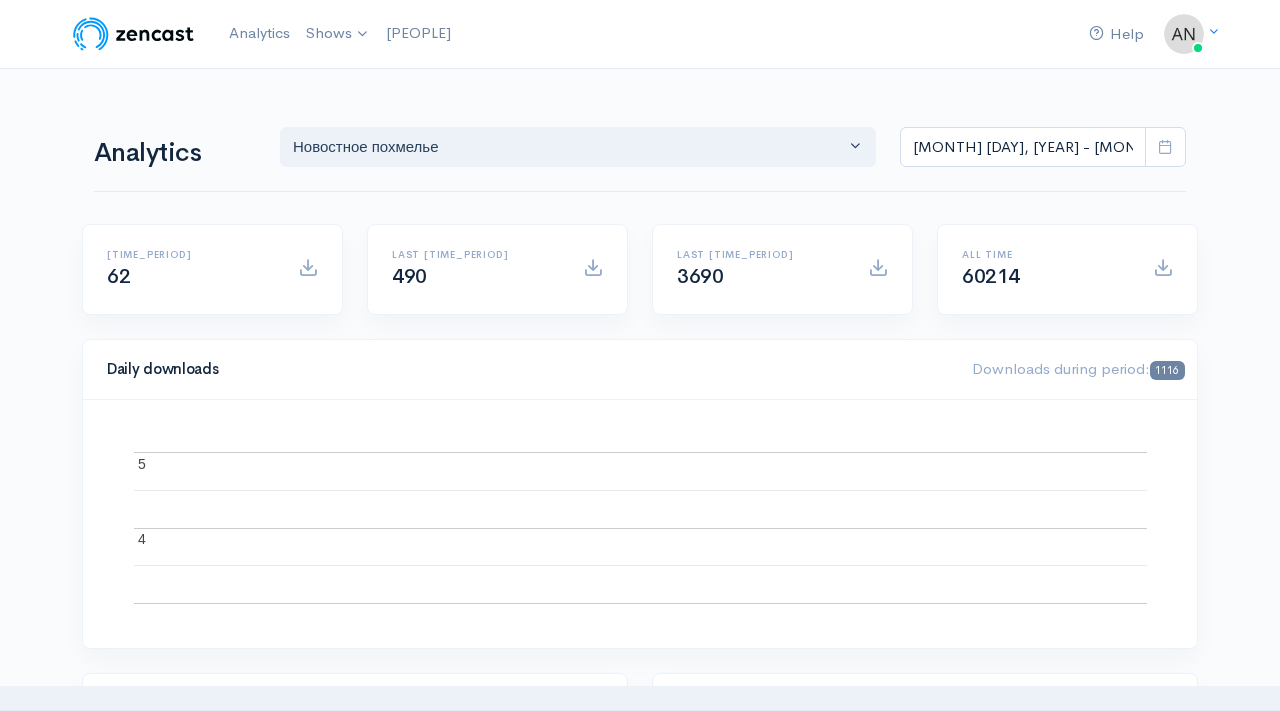 scroll, scrollTop: 0, scrollLeft: 0, axis: both 